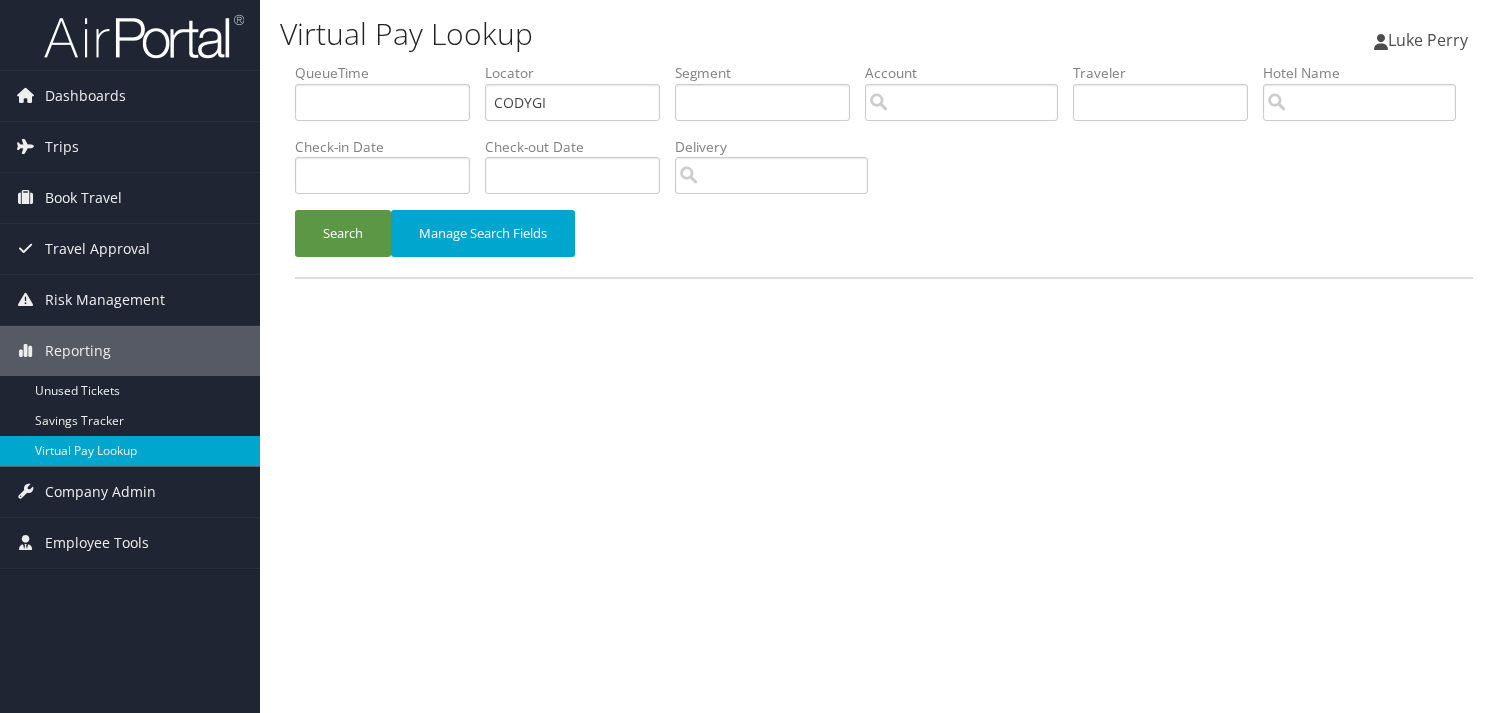 scroll, scrollTop: 0, scrollLeft: 0, axis: both 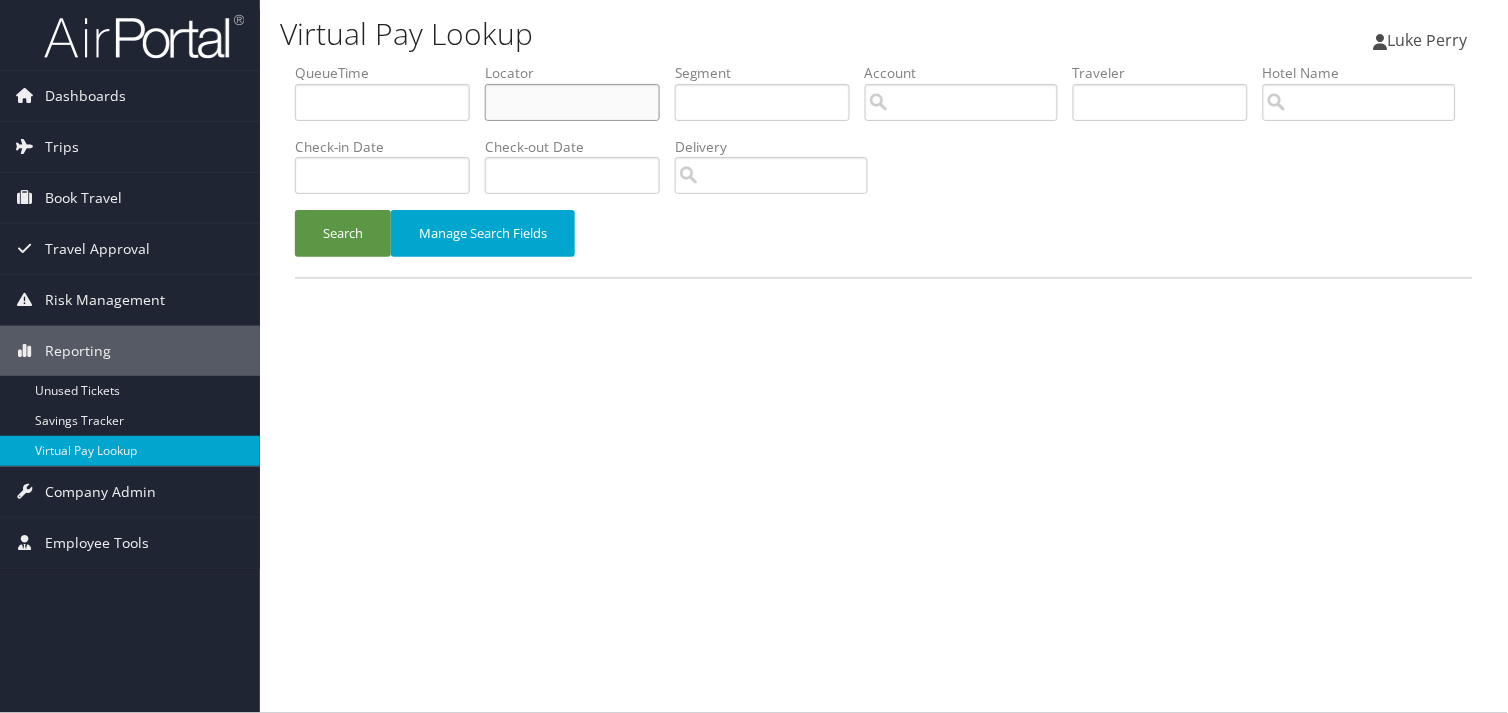 click at bounding box center (572, 102) 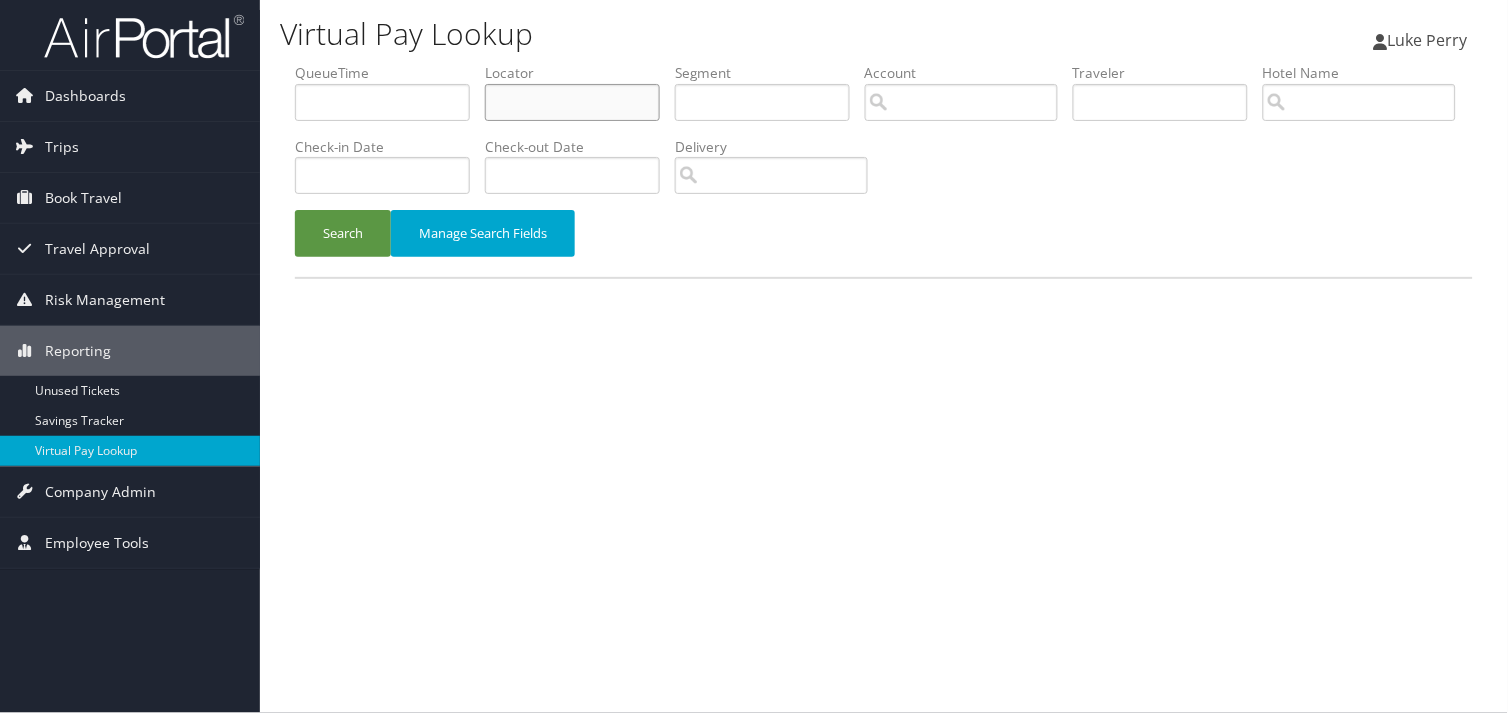 paste on "OOMJLZ" 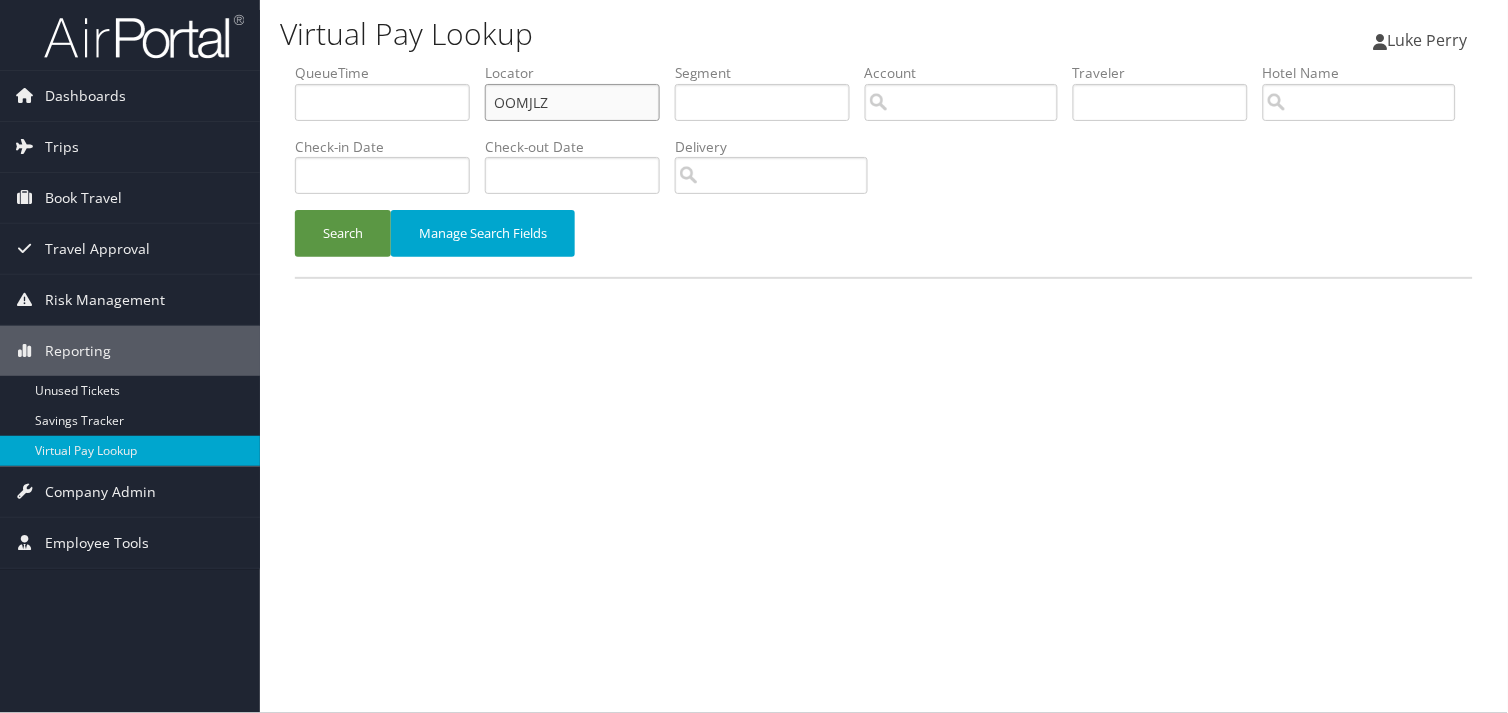 type on "OOMJLZ" 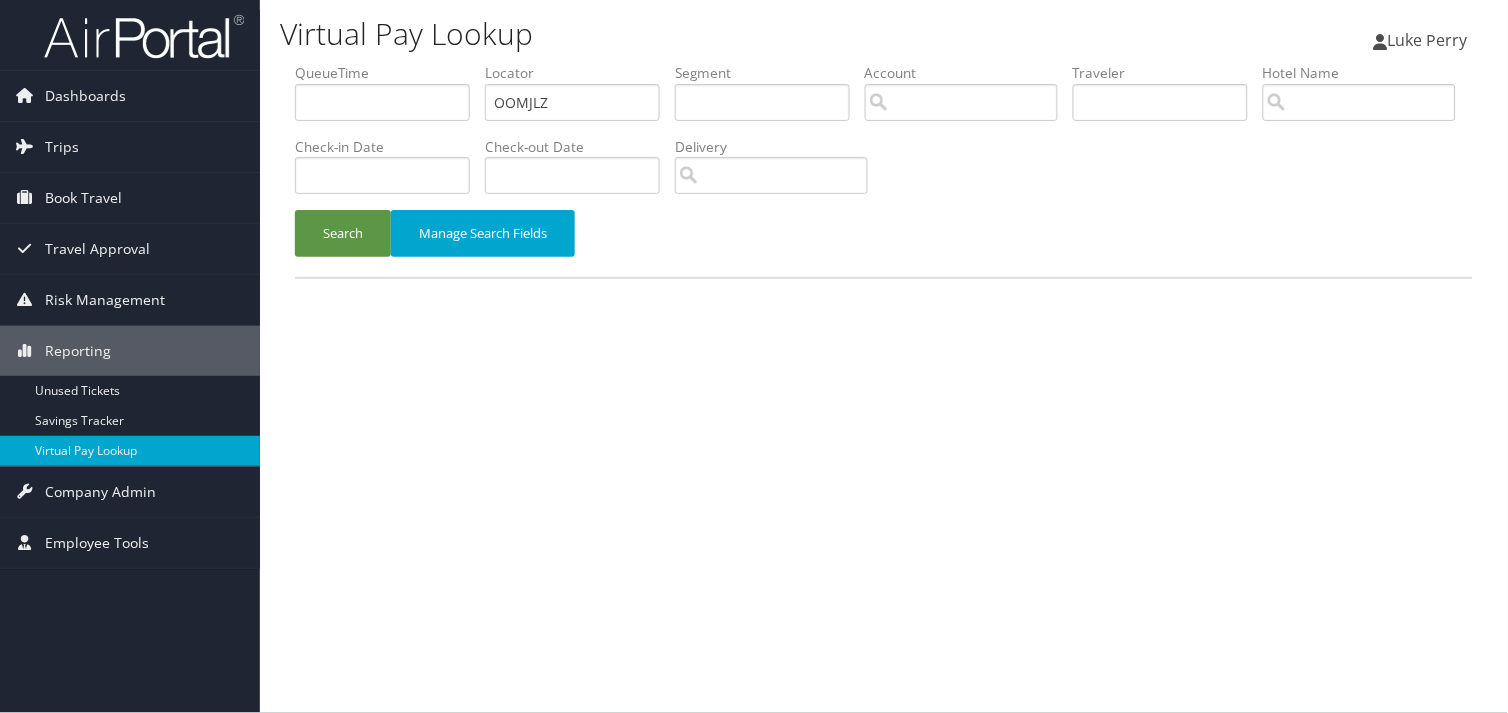 click on "Search Manage Search Fields" at bounding box center (884, 243) 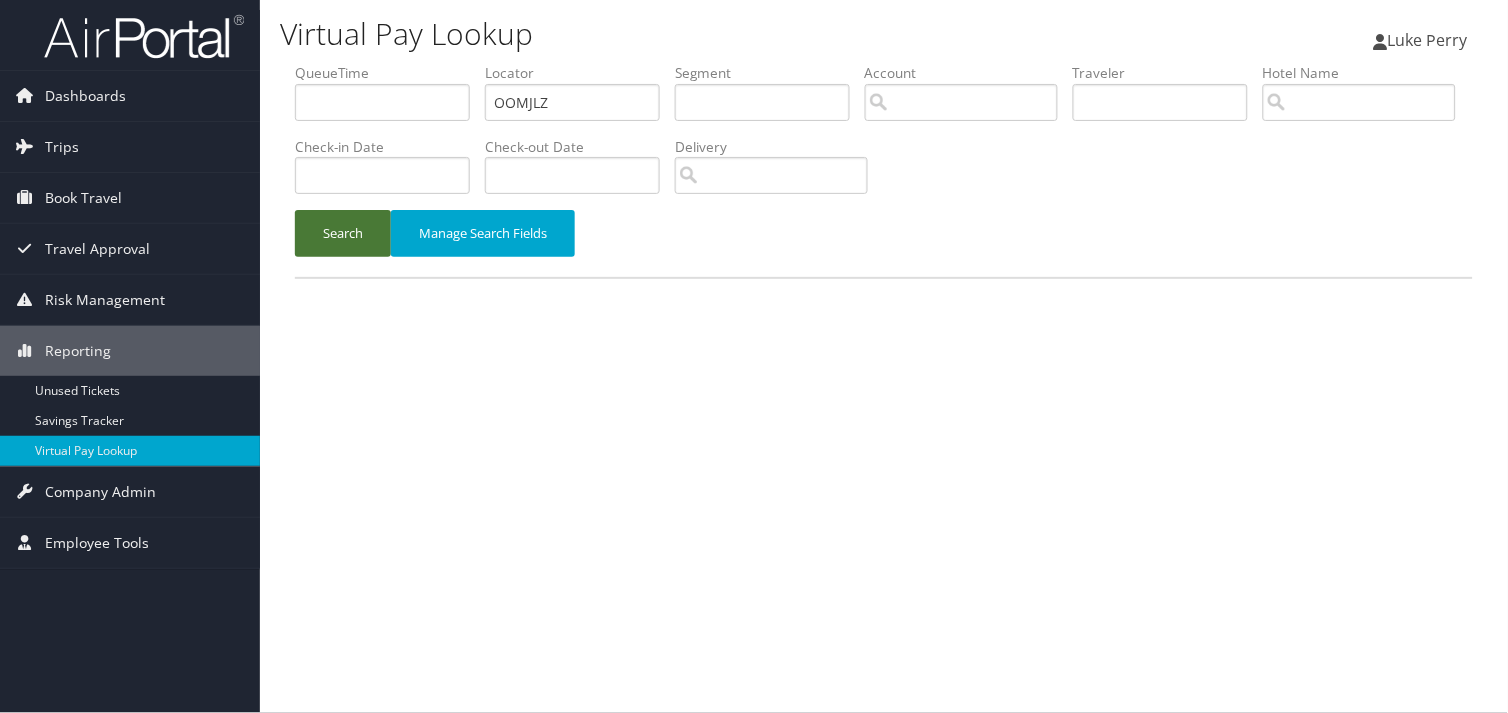 drag, startPoint x: 358, startPoint y: 237, endPoint x: 372, endPoint y: 243, distance: 15.231546 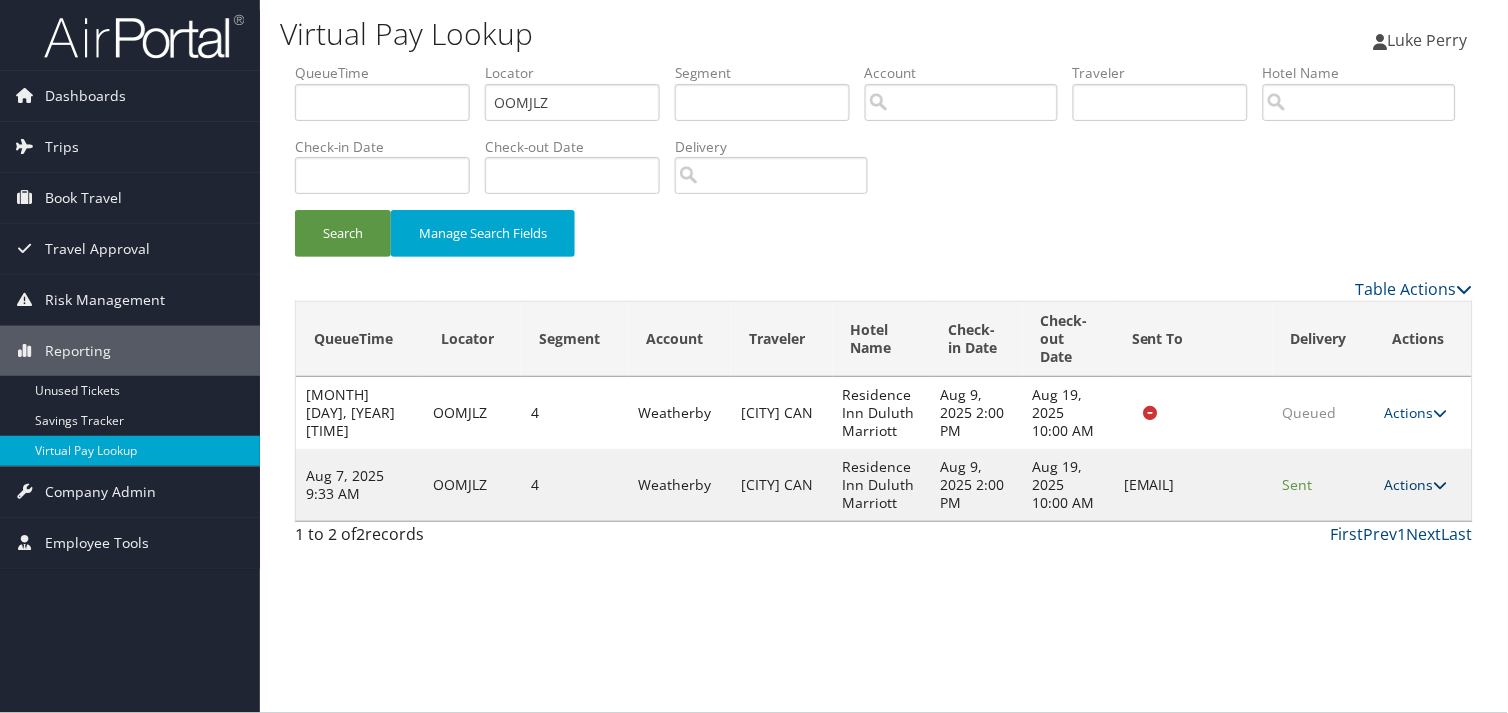 click on "Actions" at bounding box center (1416, 484) 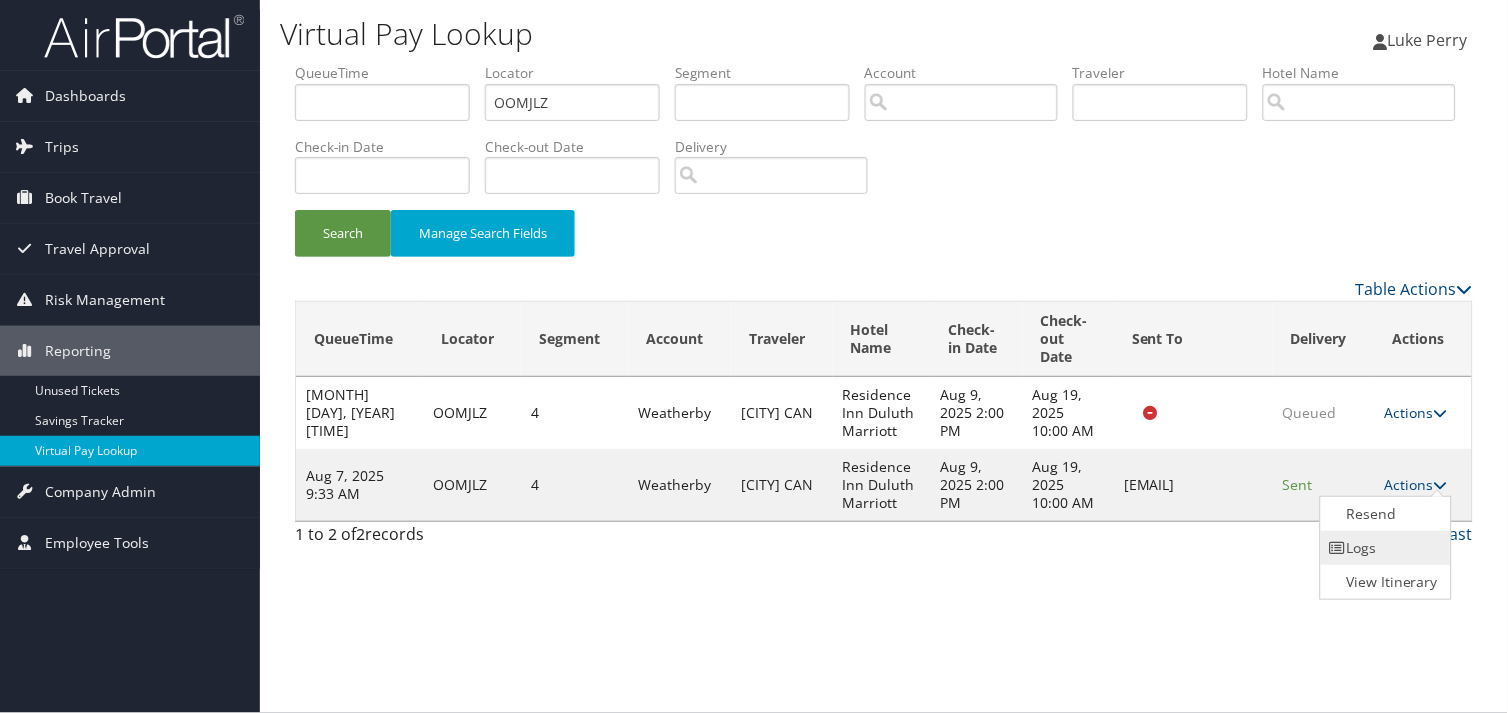 click at bounding box center (1338, 548) 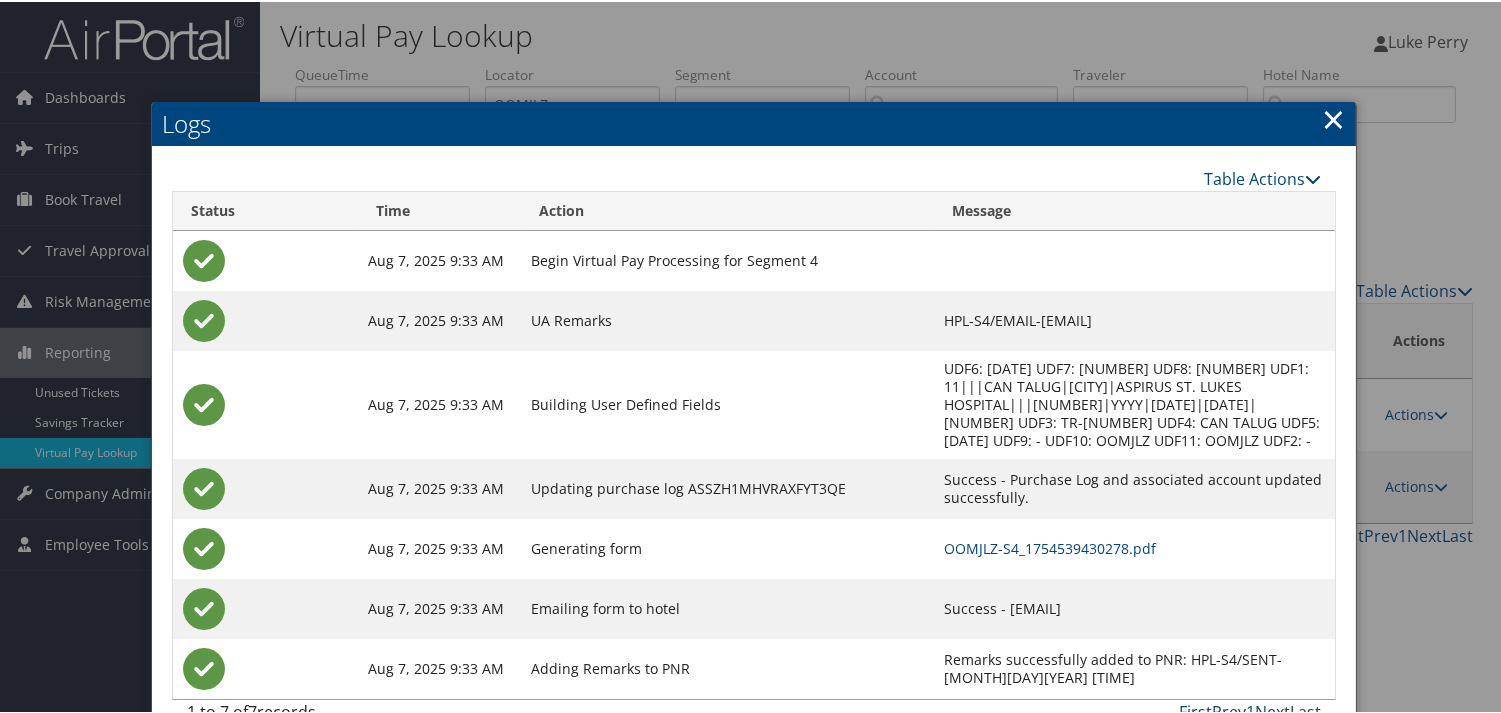 scroll, scrollTop: 22, scrollLeft: 0, axis: vertical 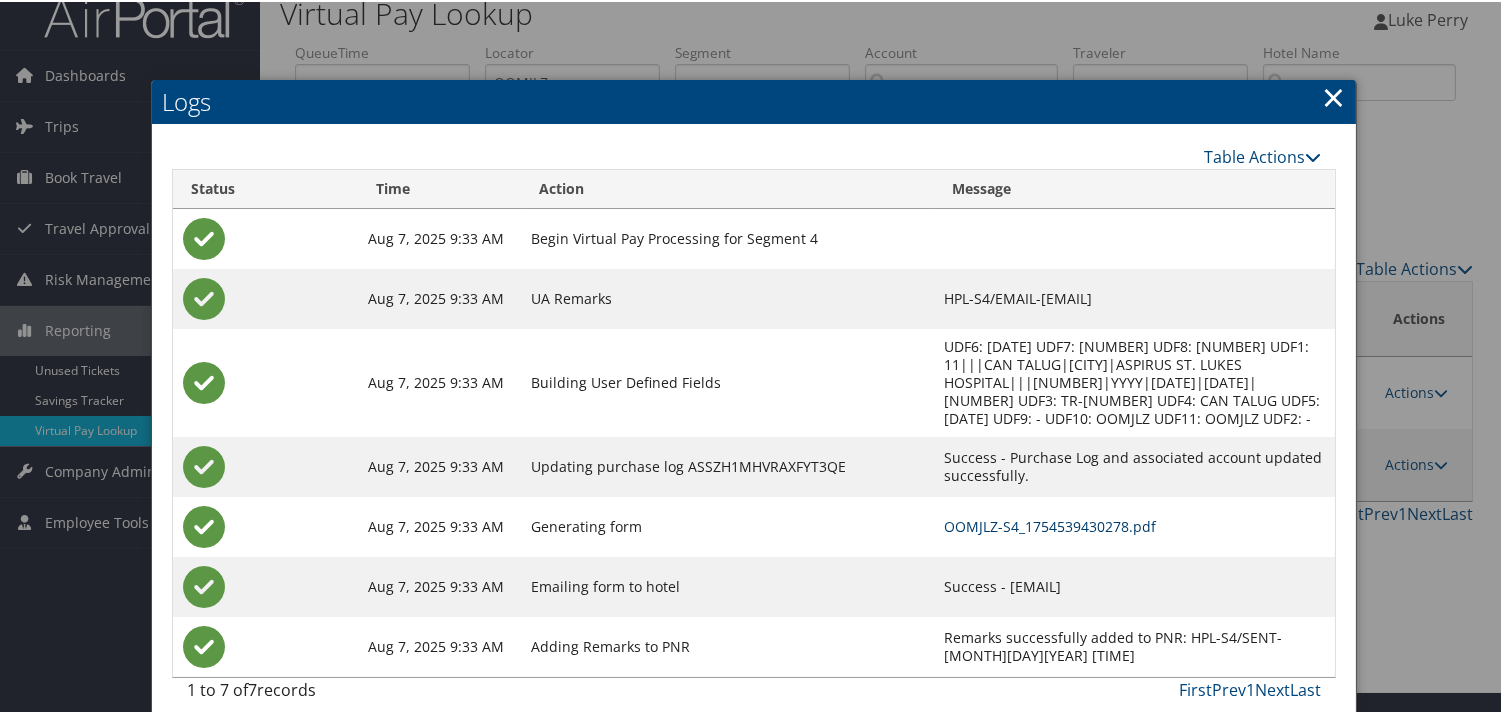 click on "OOMJLZ-S4_1754539430278.pdf" at bounding box center (1050, 524) 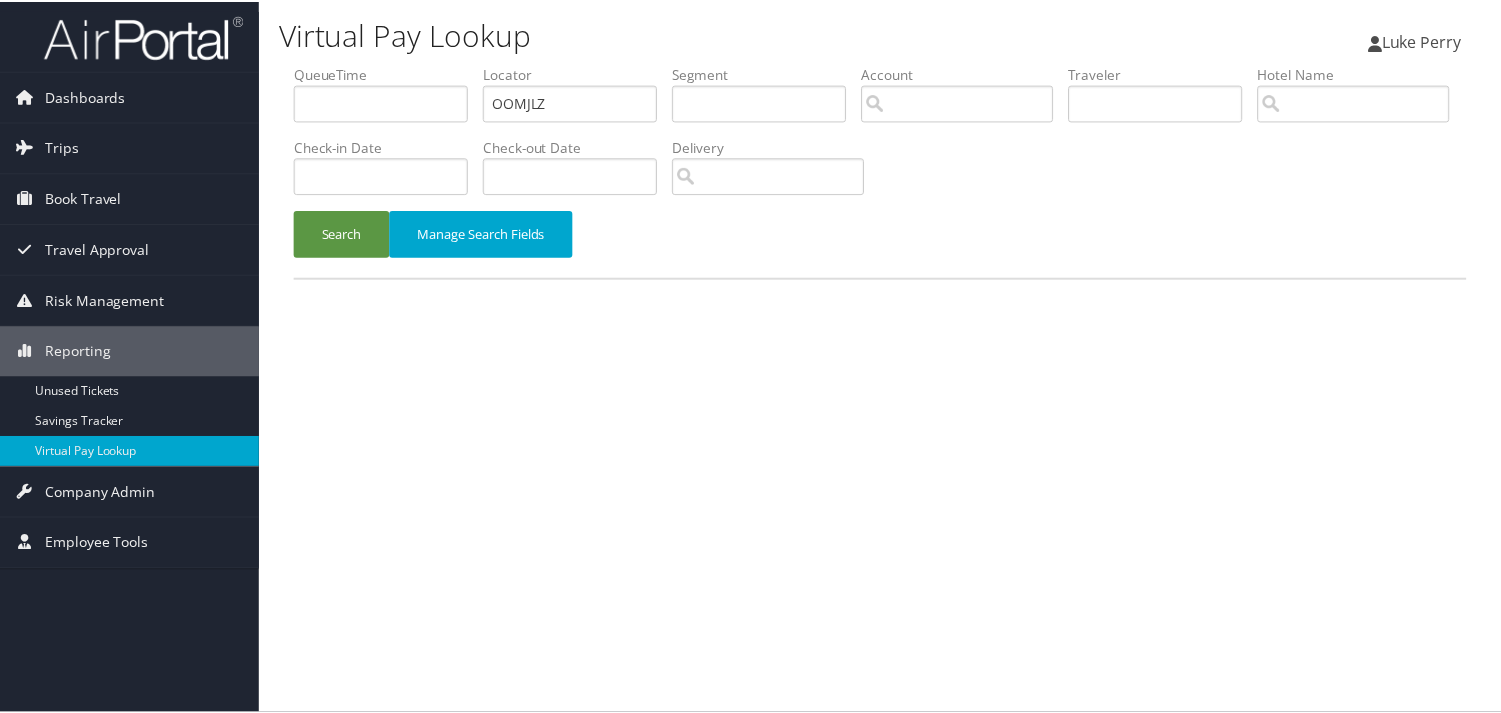 scroll, scrollTop: 0, scrollLeft: 0, axis: both 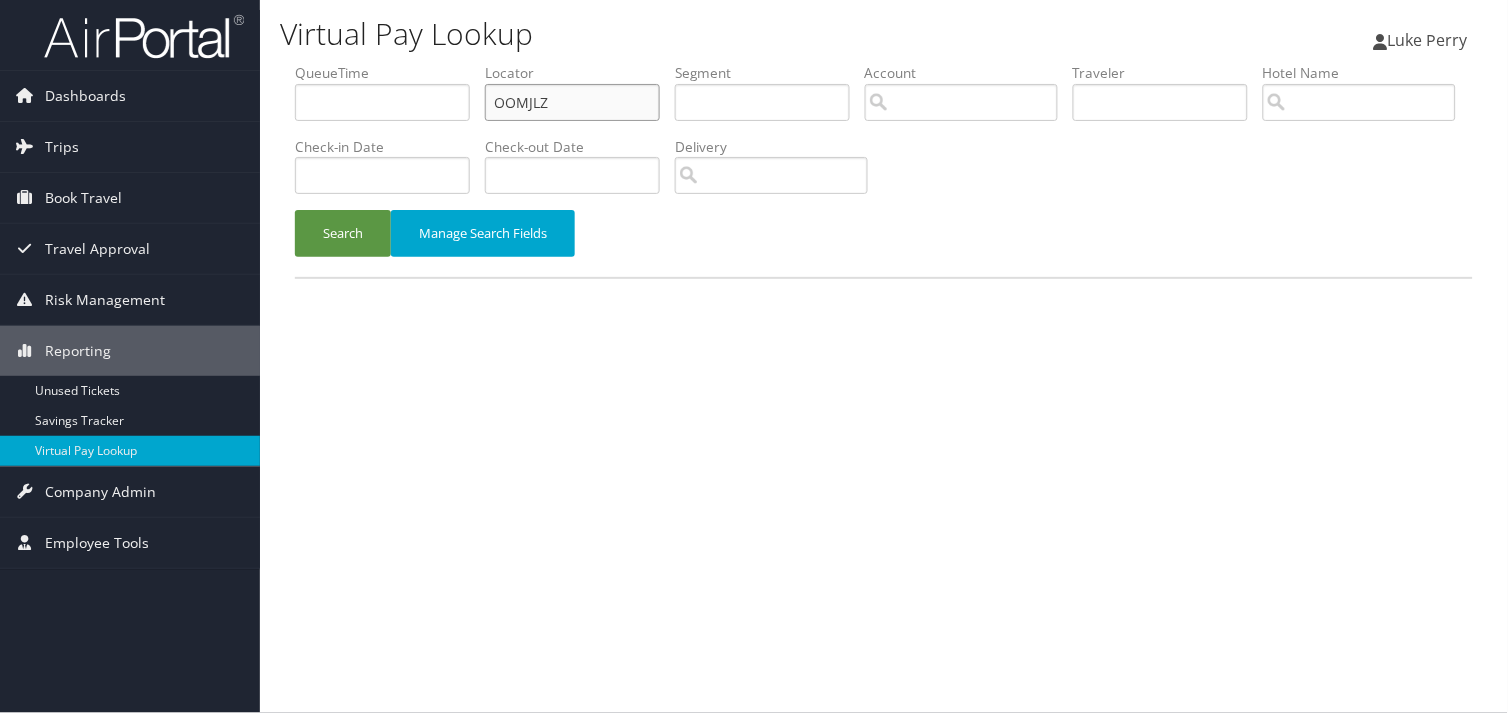 drag, startPoint x: 561, startPoint y: 98, endPoint x: 391, endPoint y: 122, distance: 171.68576 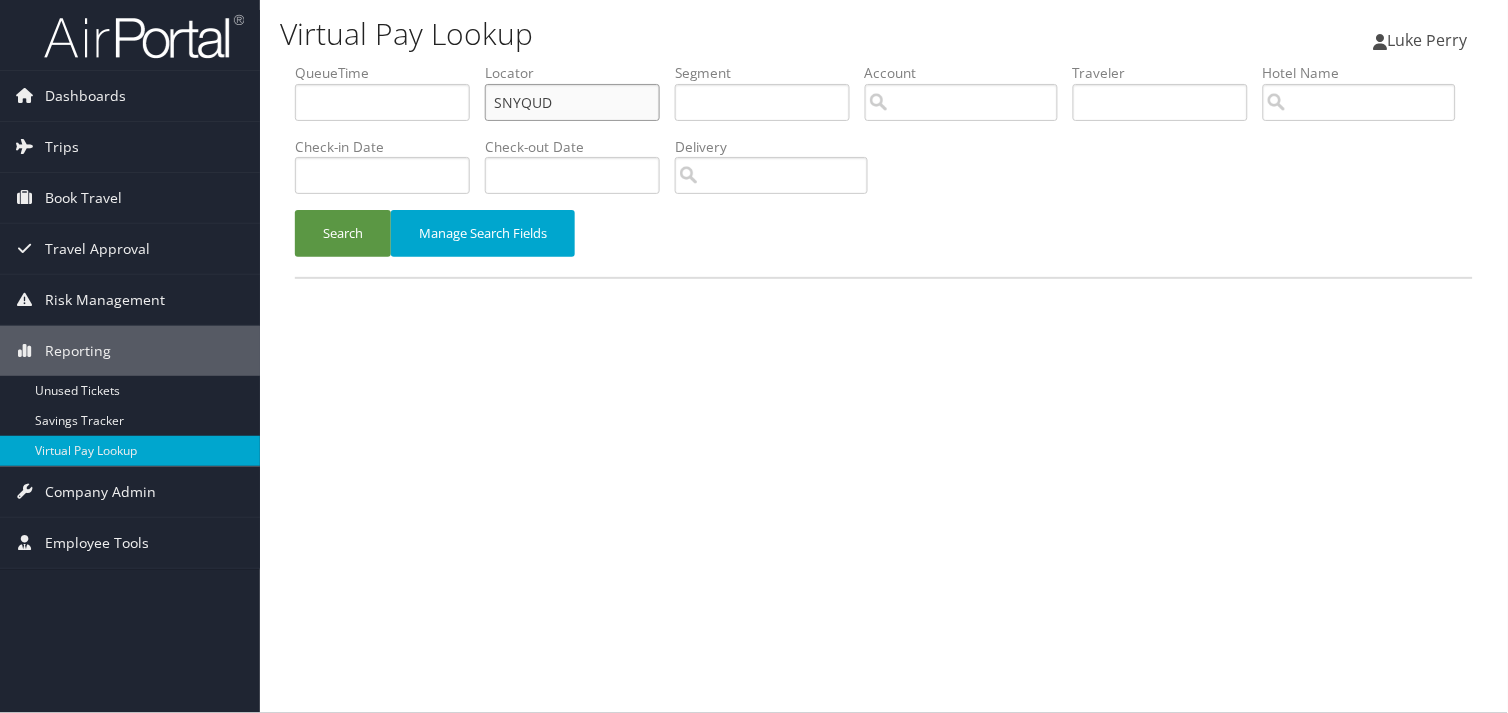 click on "SNYQUD" at bounding box center [572, 102] 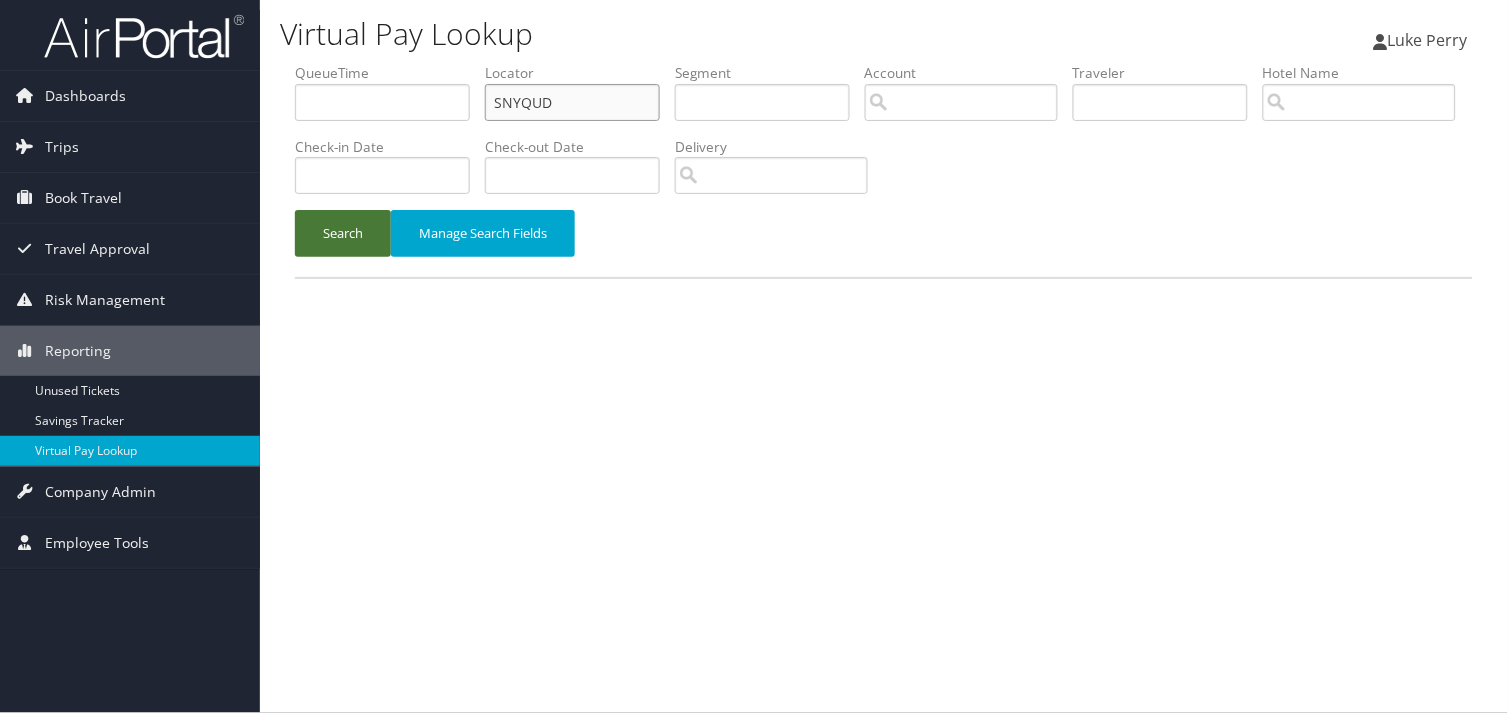 type on "SNYQUD" 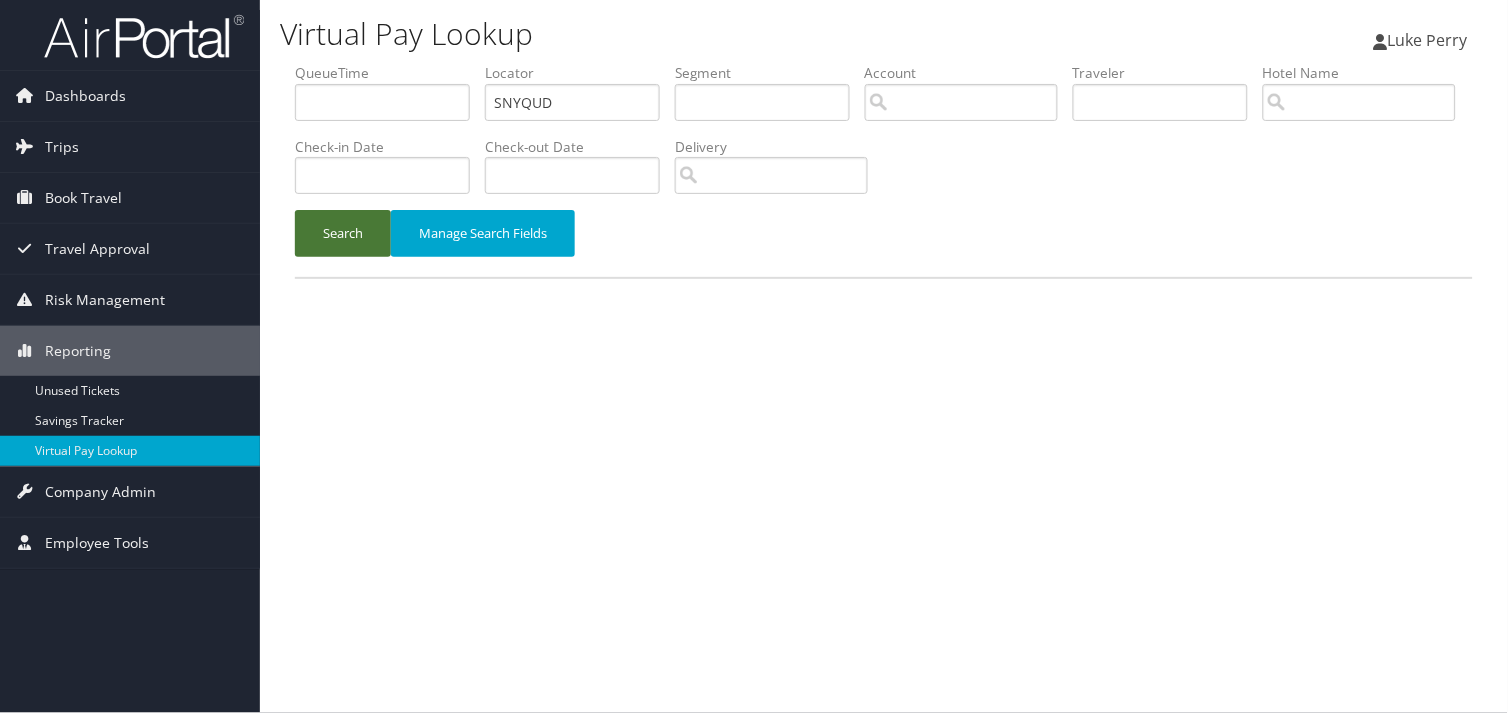click on "Search" at bounding box center [343, 233] 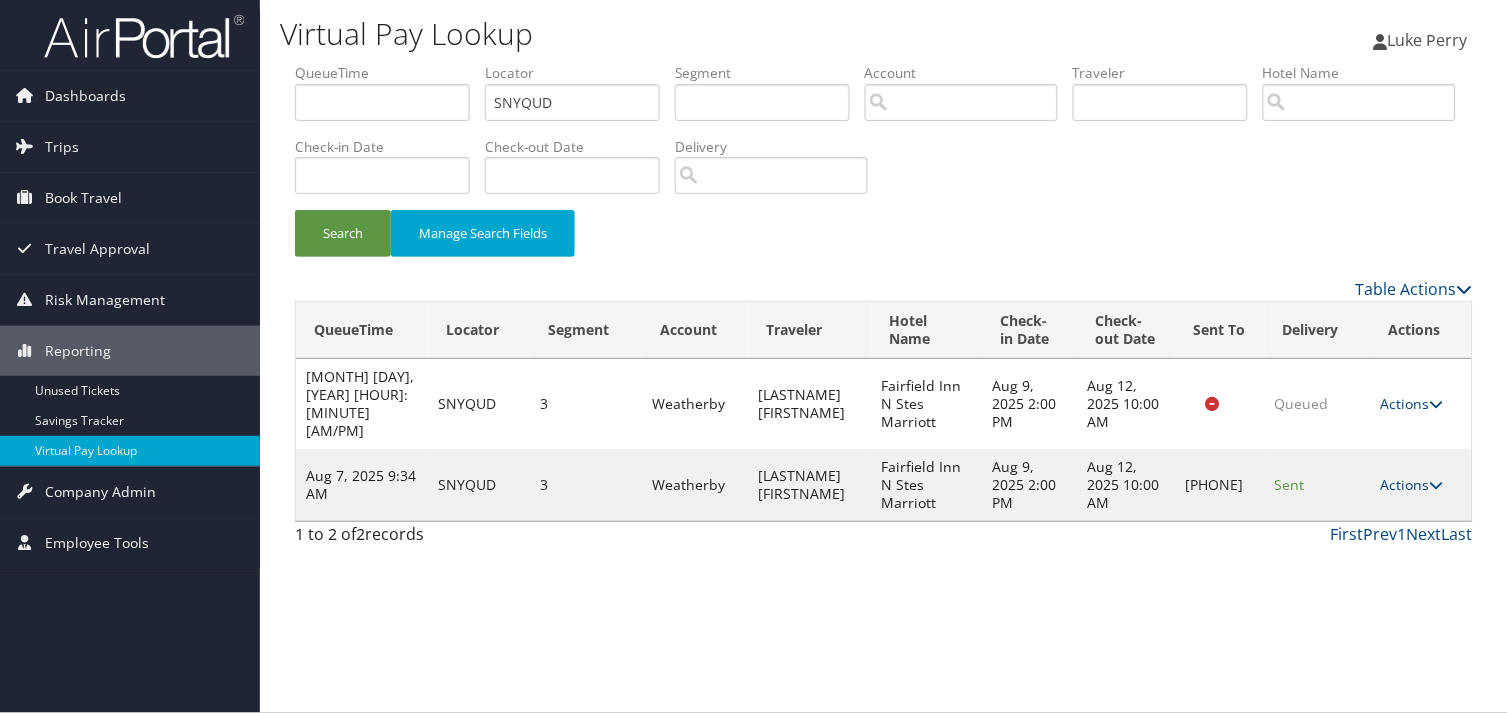click on "Actions   Resend  Logs  Delivery Information  View Itinerary" at bounding box center [1421, 485] 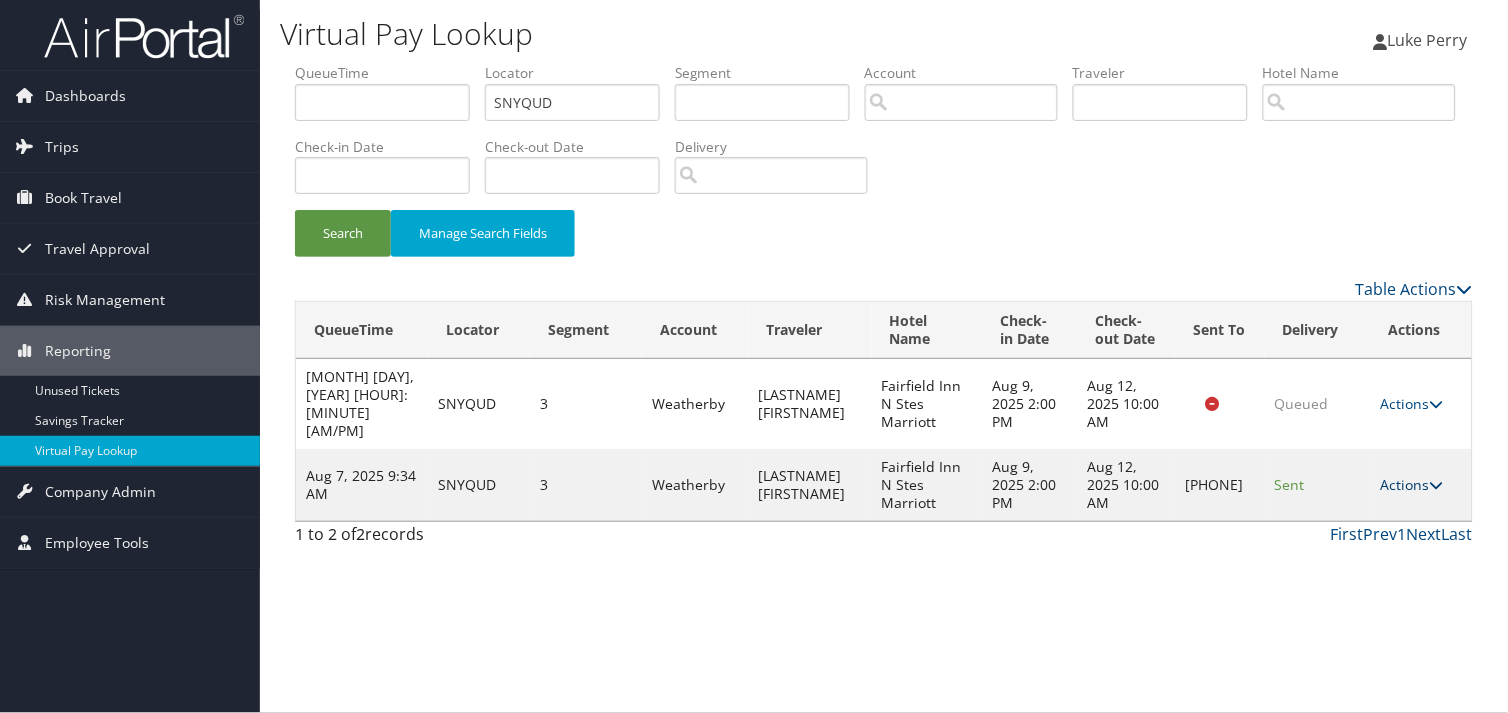 click on "Actions" at bounding box center (1412, 484) 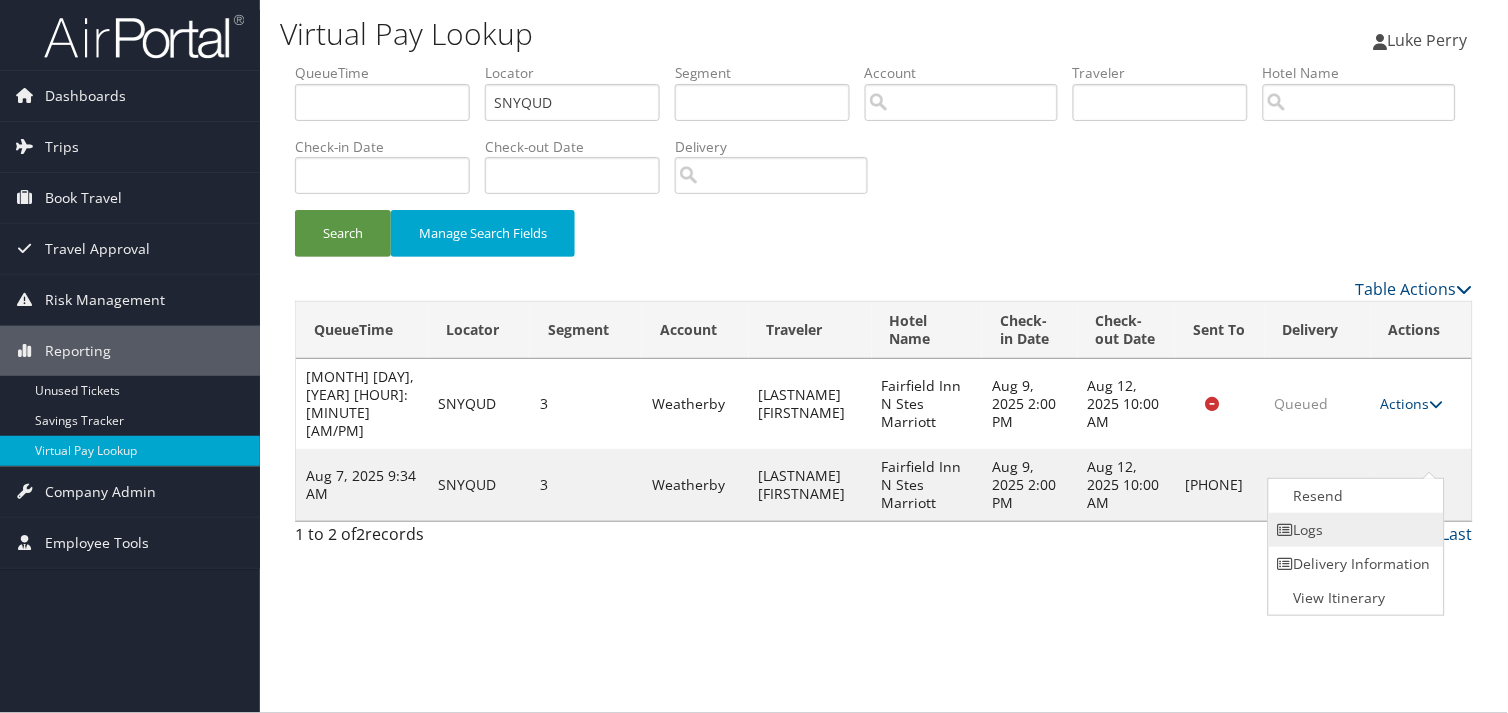 click on "Logs" at bounding box center (1354, 530) 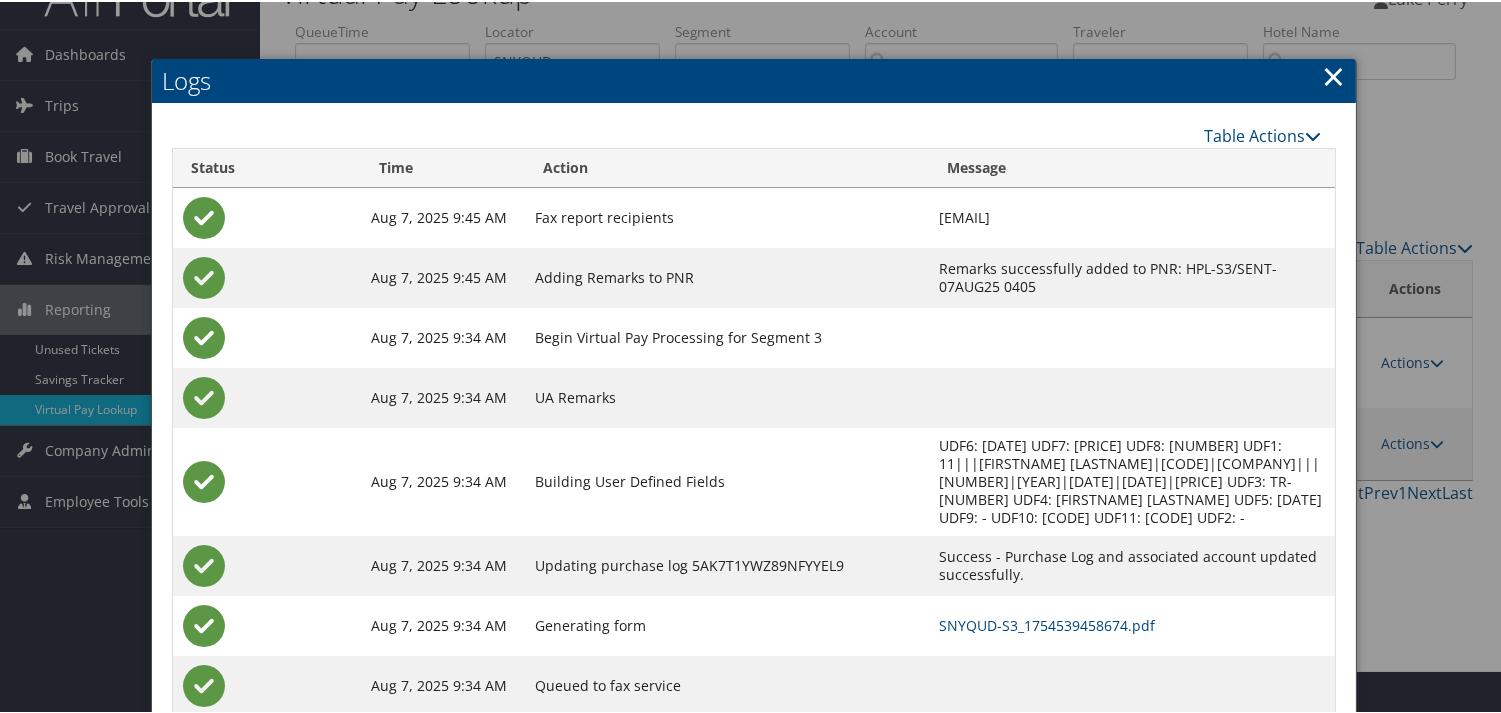 scroll, scrollTop: 82, scrollLeft: 0, axis: vertical 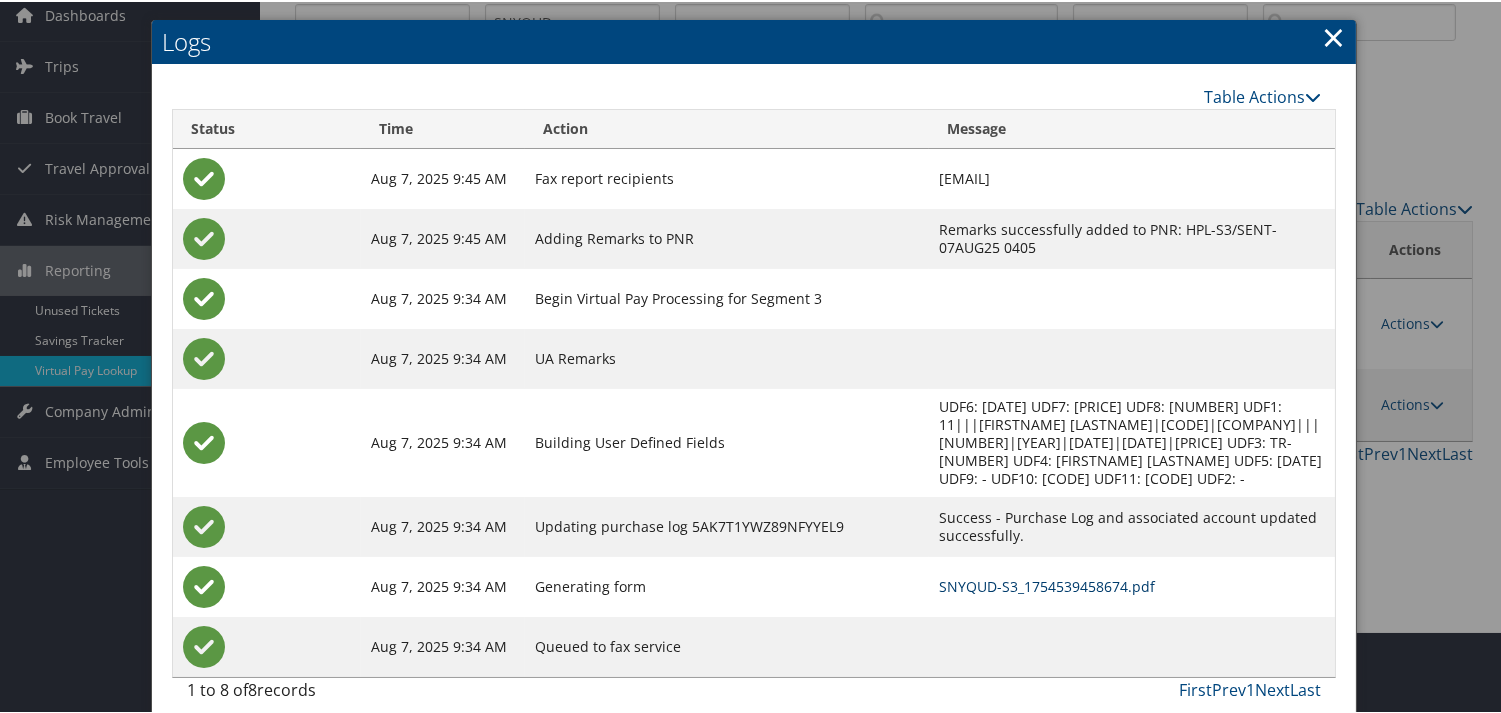 click on "SNYQUD-S3_1754539458674.pdf" at bounding box center [1047, 584] 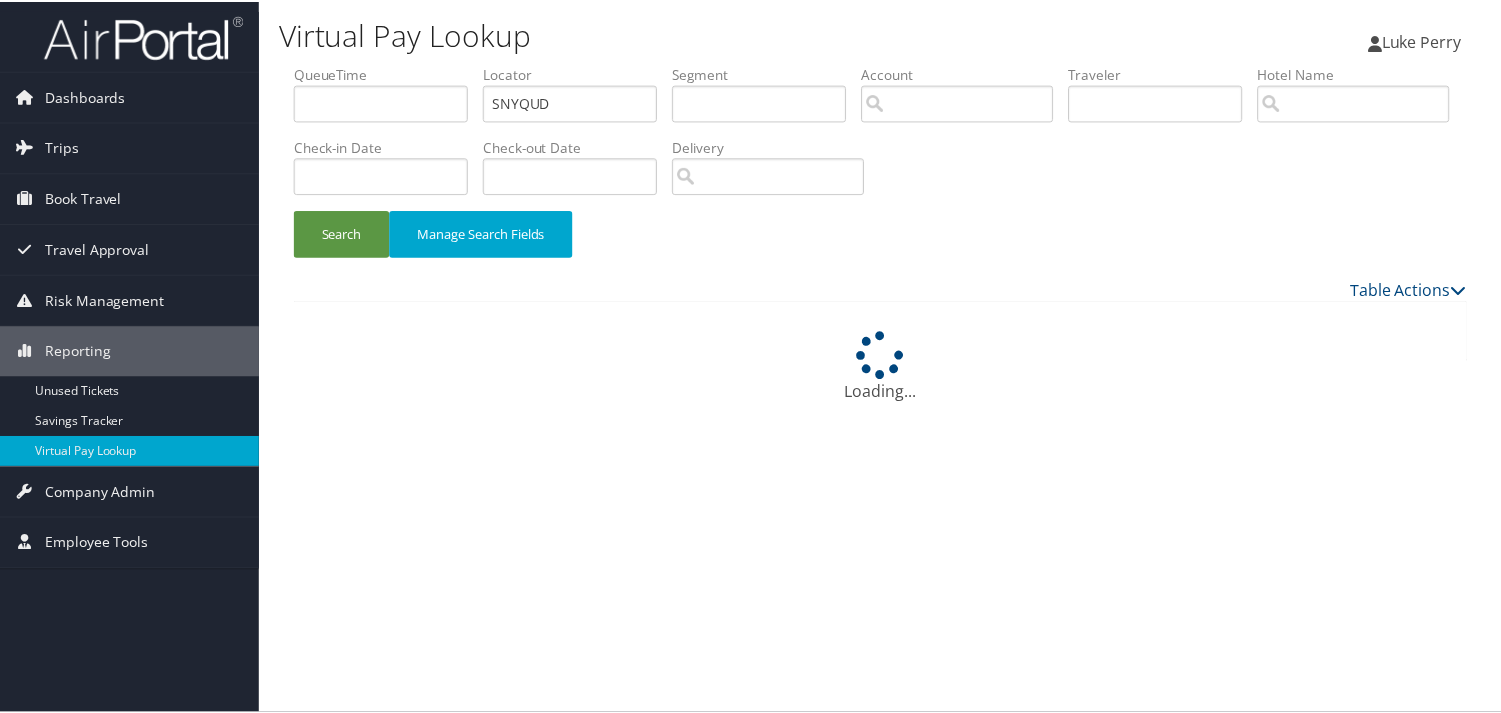 scroll, scrollTop: 0, scrollLeft: 0, axis: both 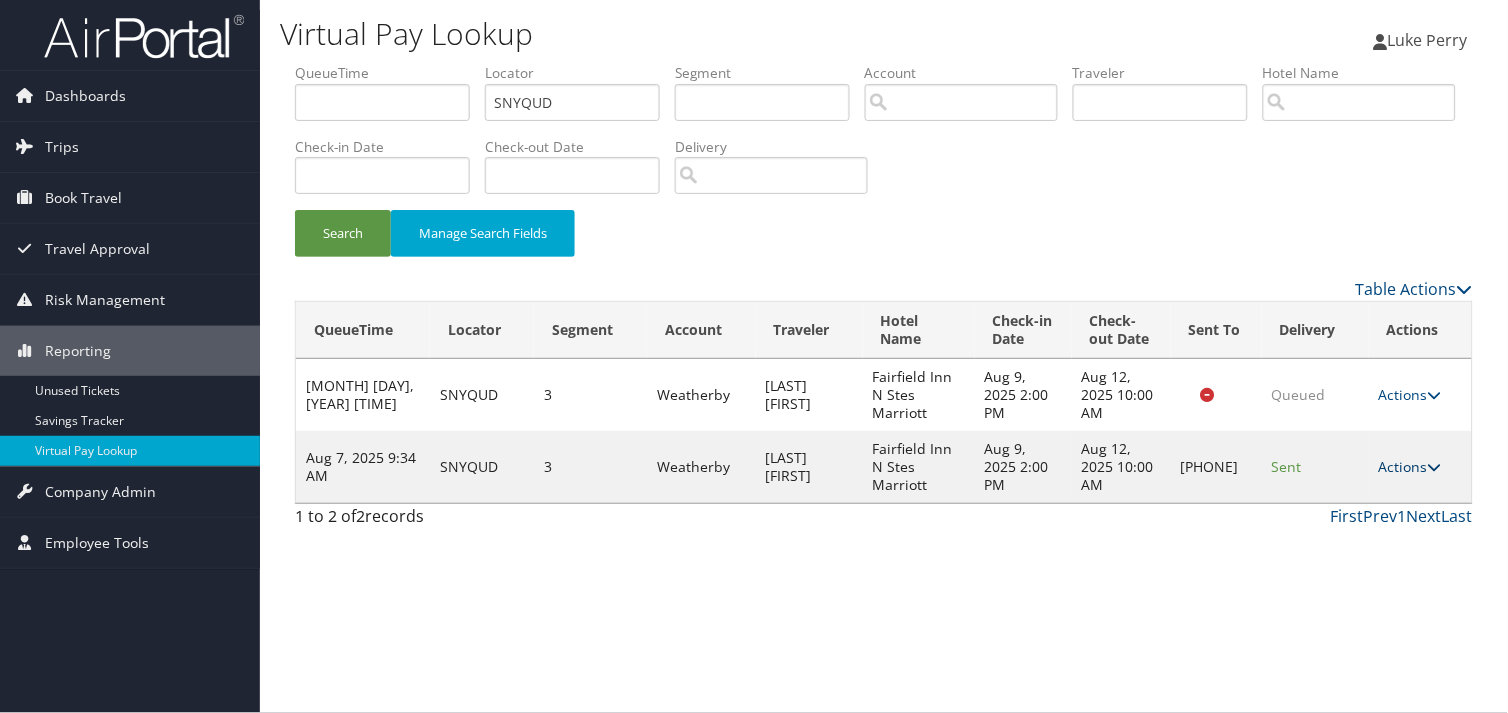 click on "Actions" at bounding box center [1410, 466] 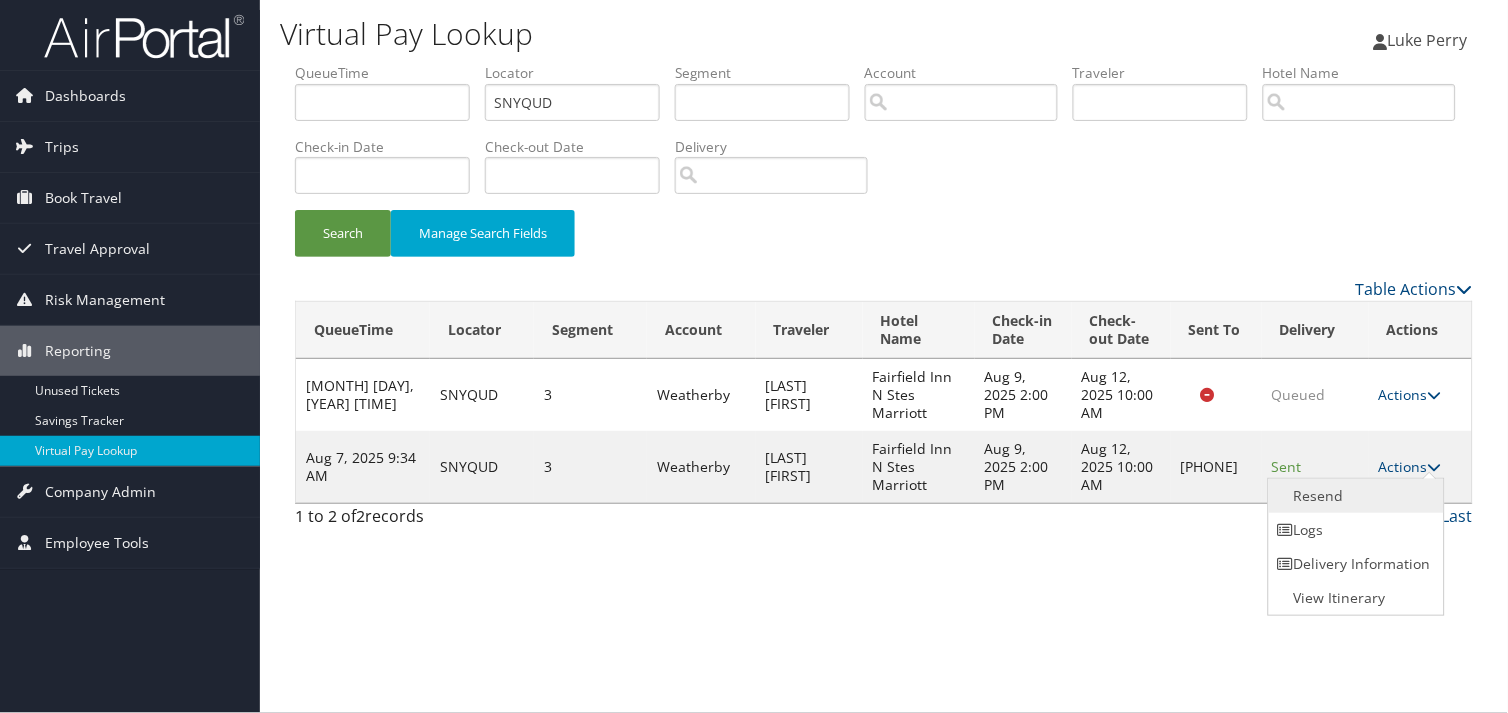 click on "Resend" at bounding box center (1354, 496) 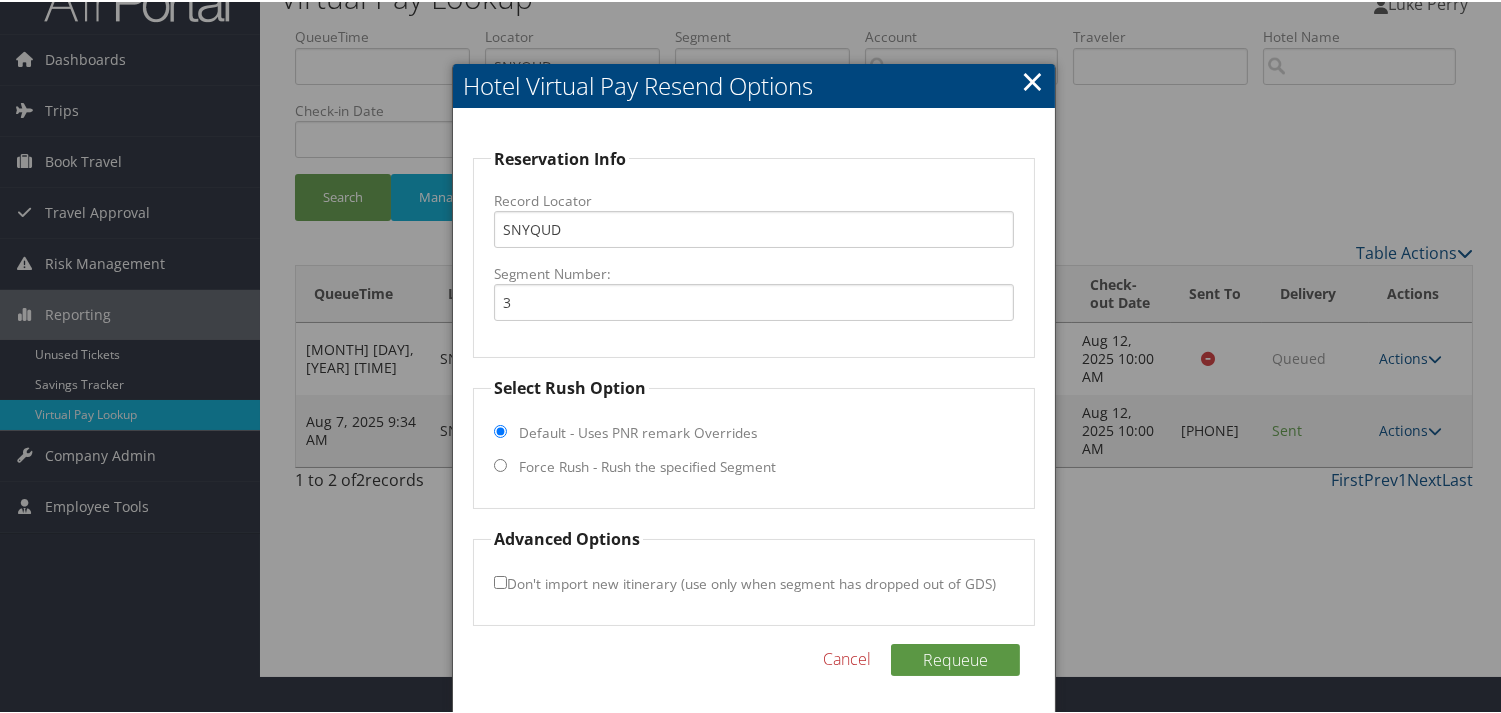 click on "Force Rush - Rush the specified Segment" at bounding box center [647, 465] 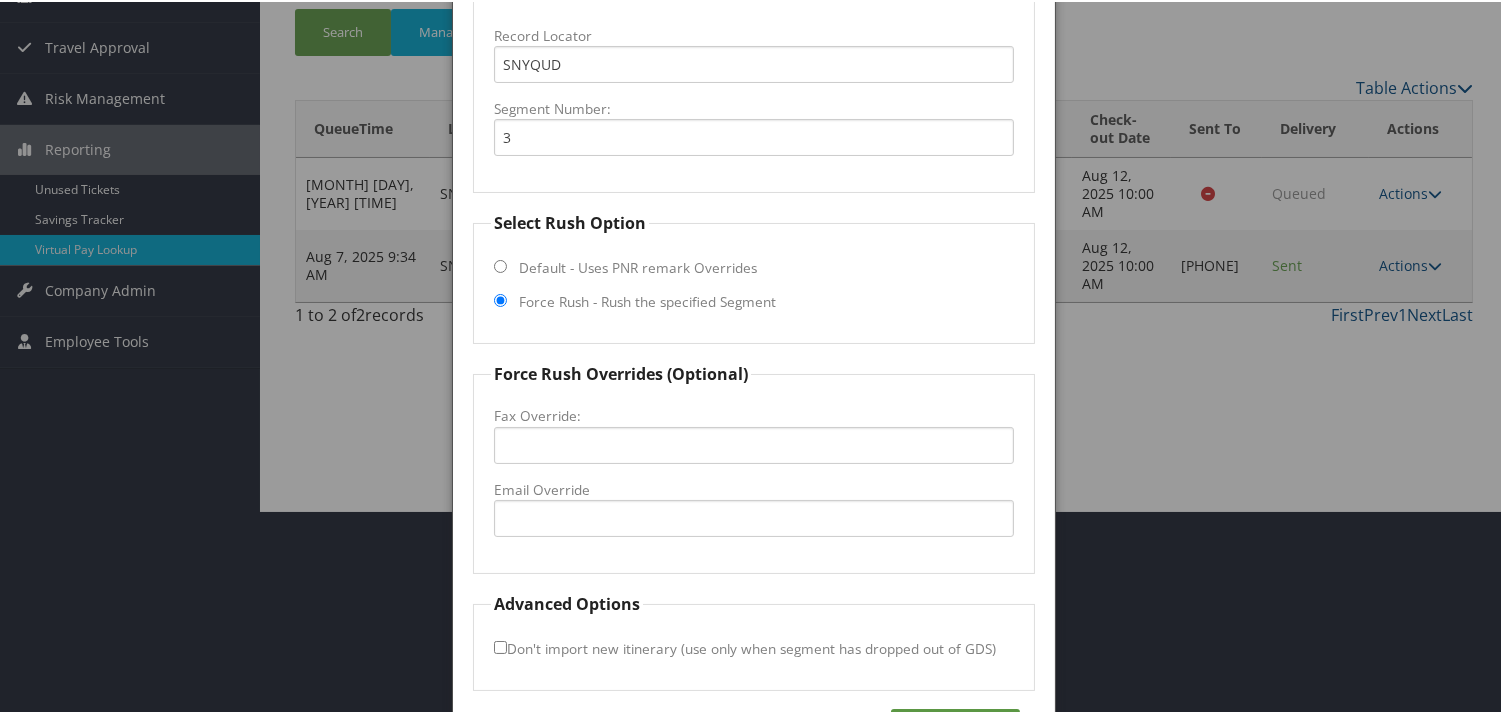 scroll, scrollTop: 268, scrollLeft: 0, axis: vertical 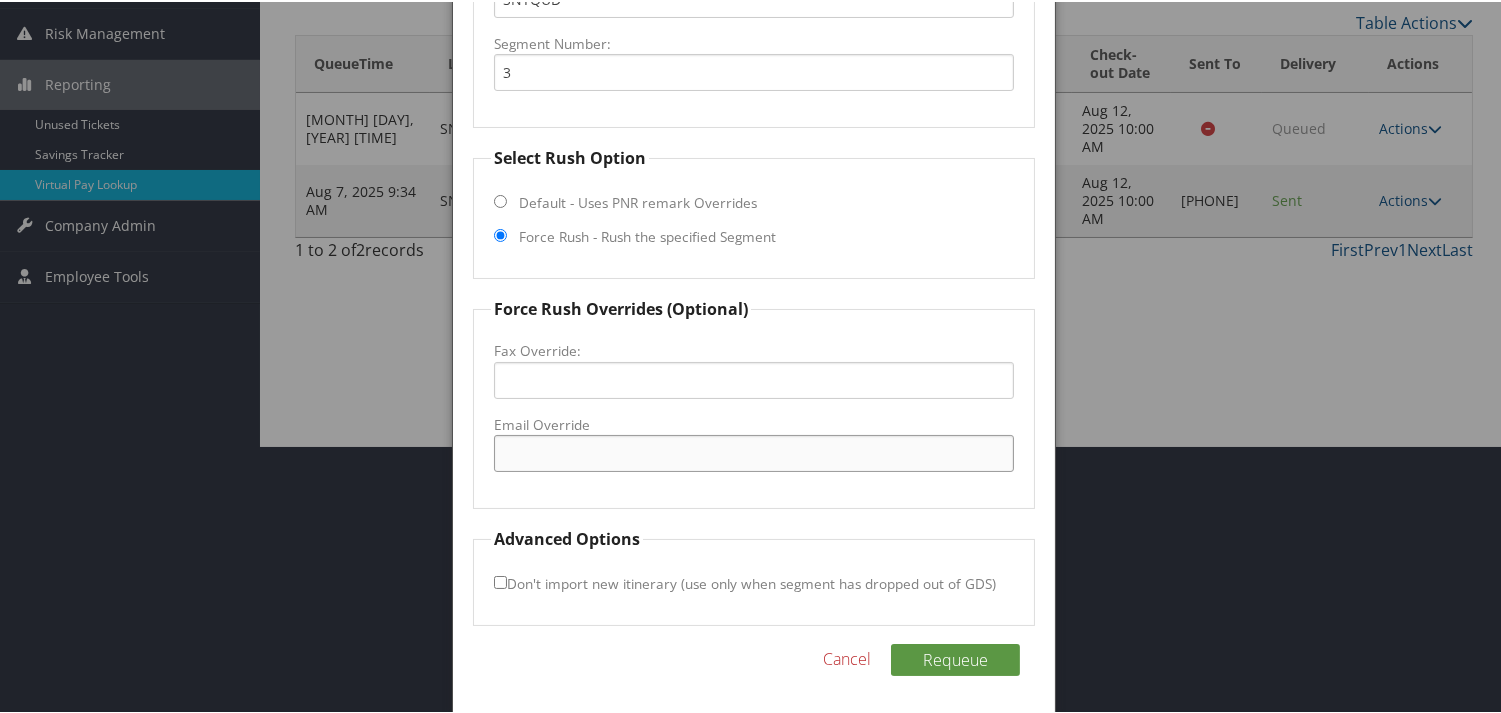 click on "Email Override" at bounding box center (753, 451) 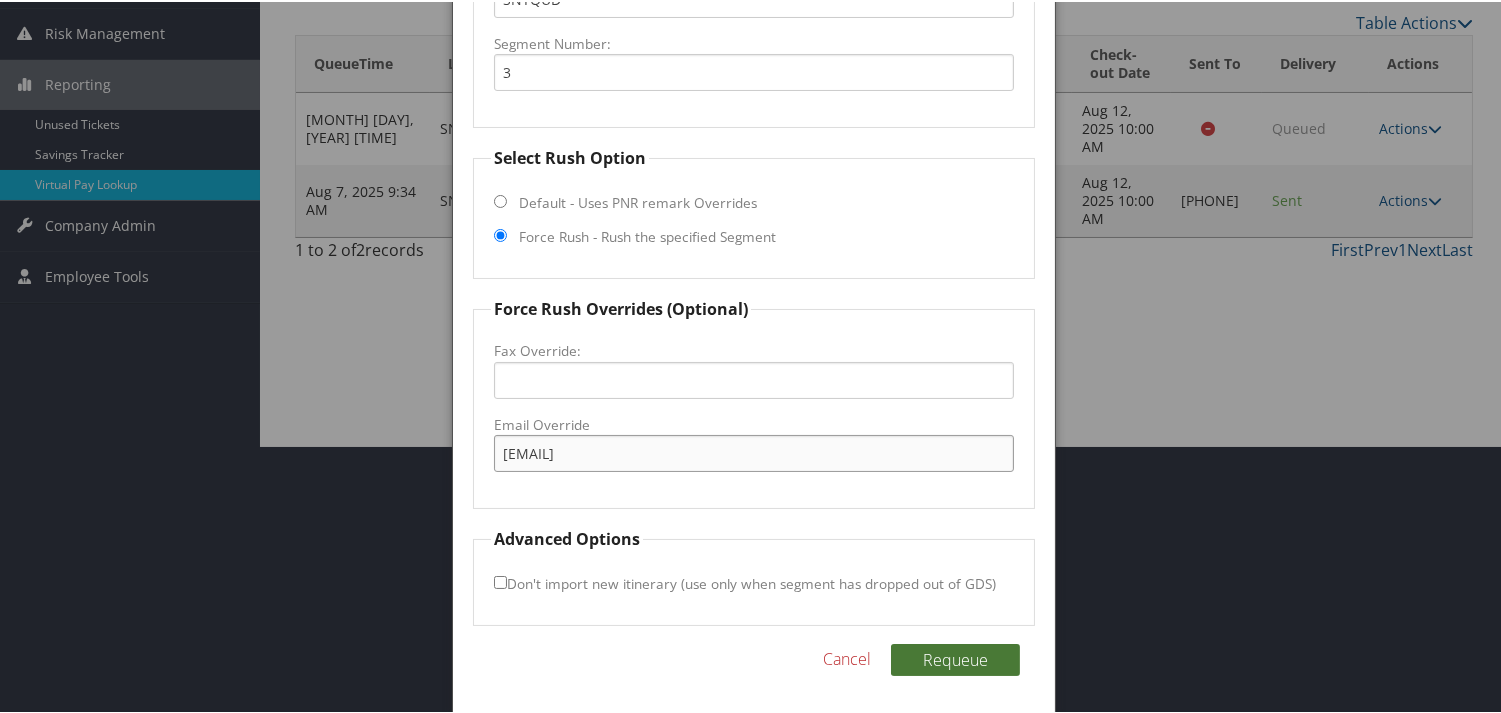 type on "[EMAIL]" 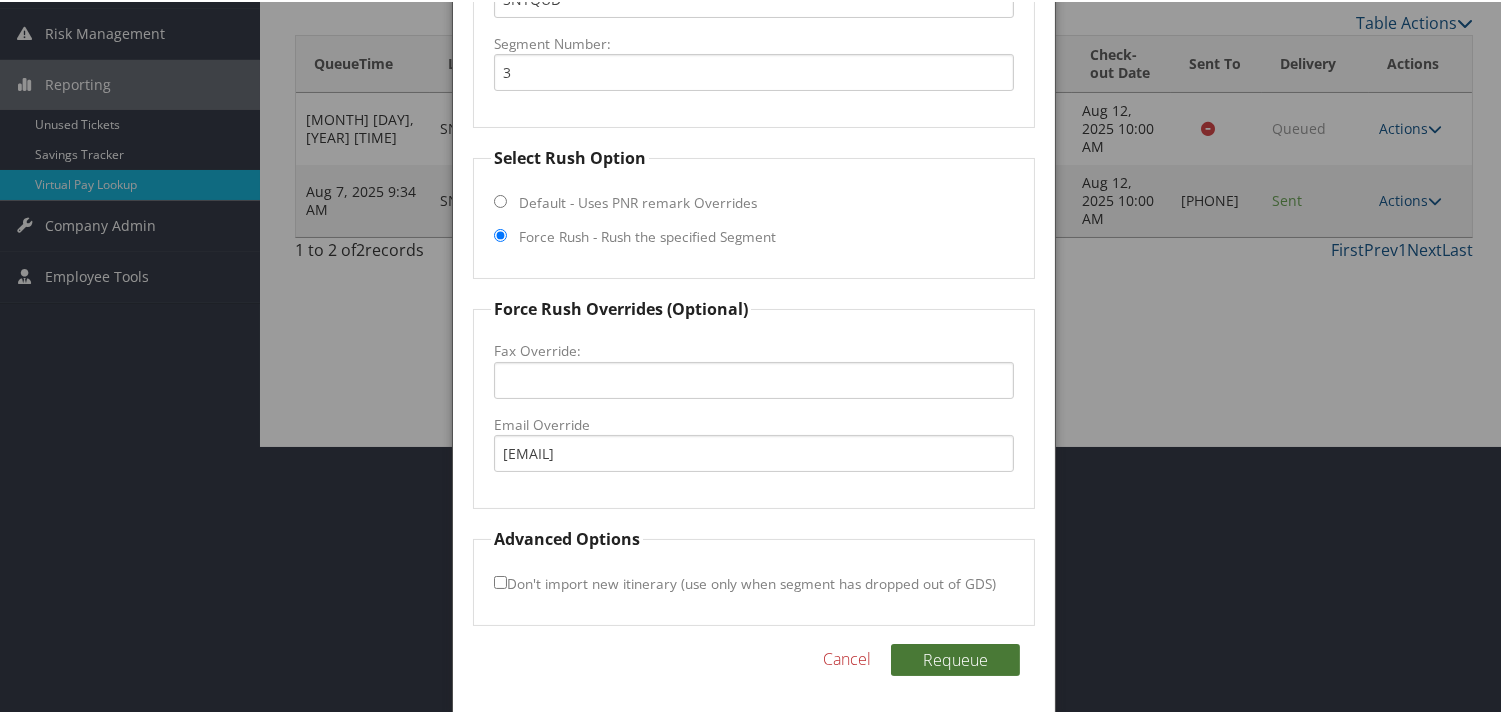 click on "Requeue" at bounding box center (955, 658) 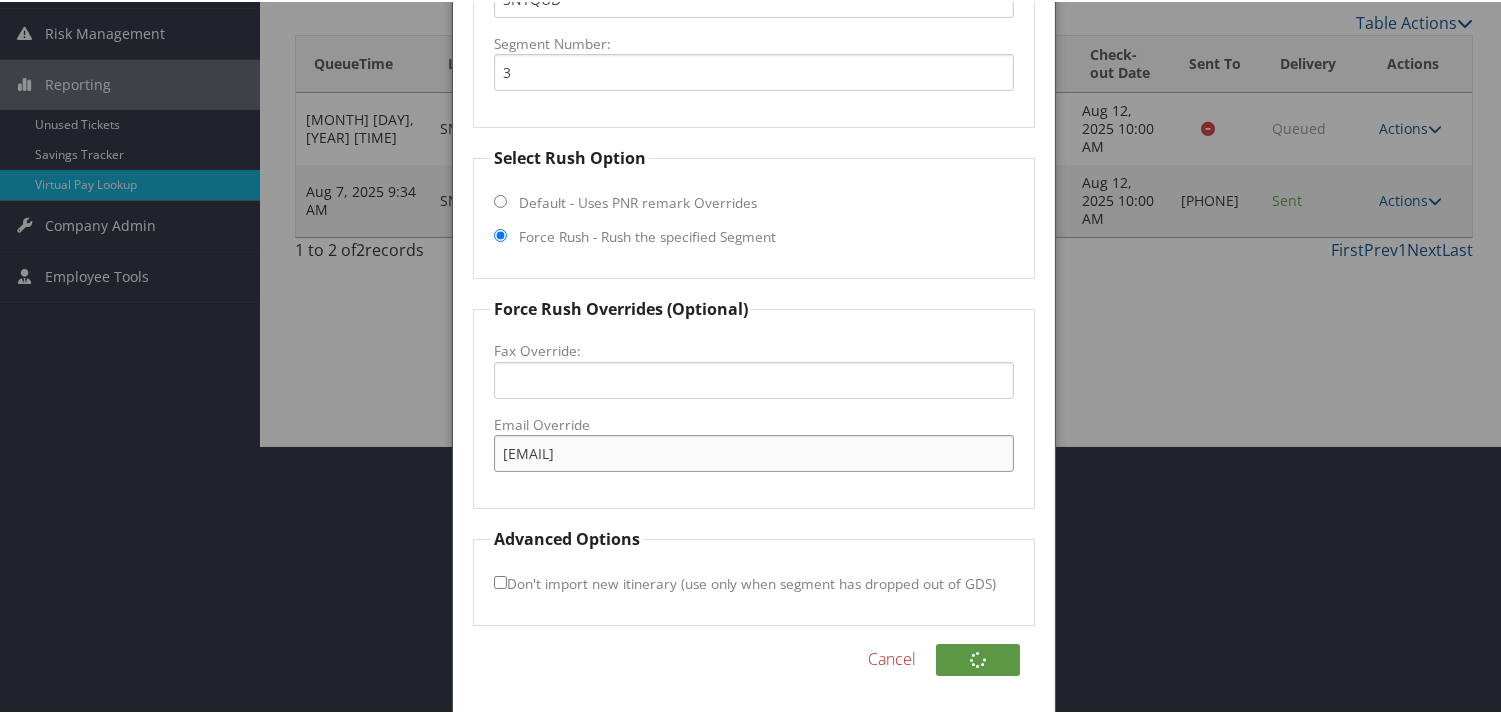 drag, startPoint x: 636, startPoint y: 460, endPoint x: 363, endPoint y: 471, distance: 273.22153 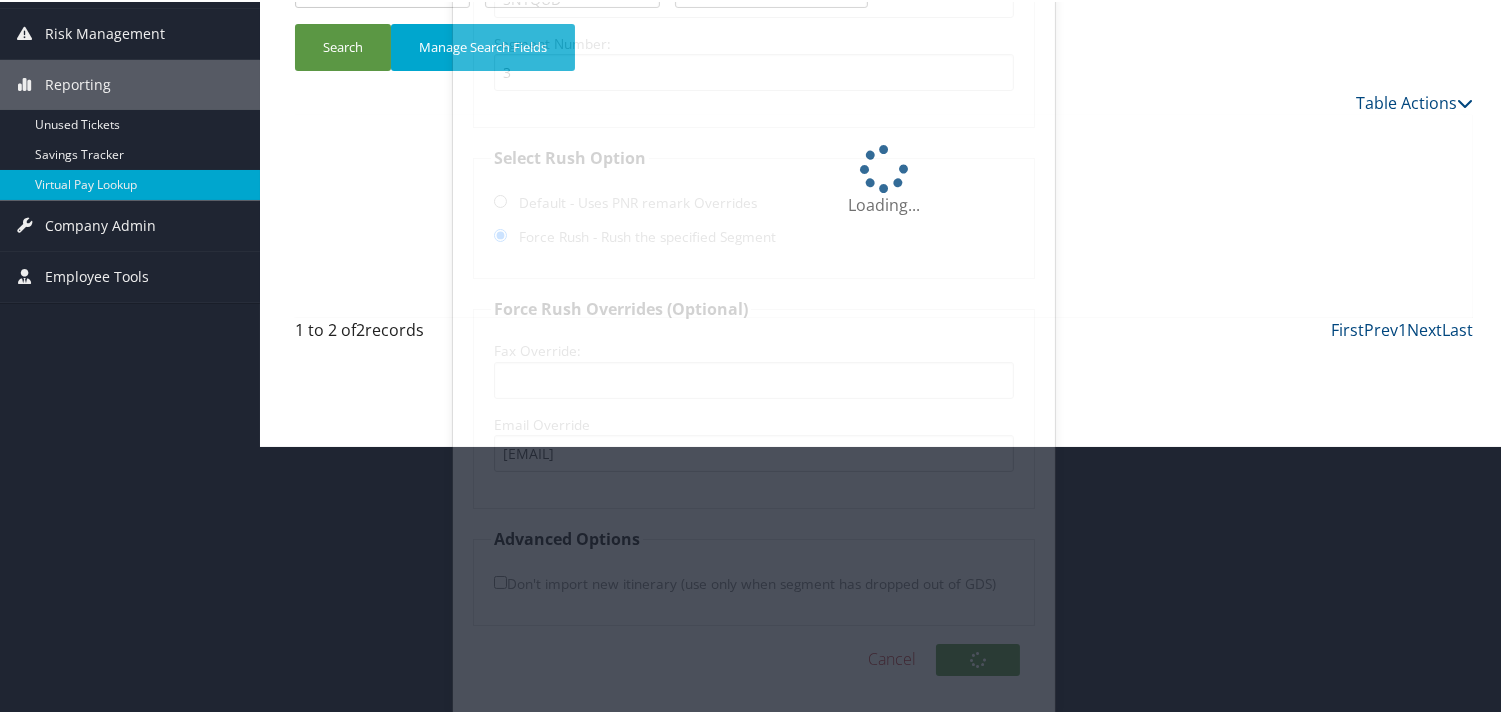 scroll, scrollTop: 0, scrollLeft: 0, axis: both 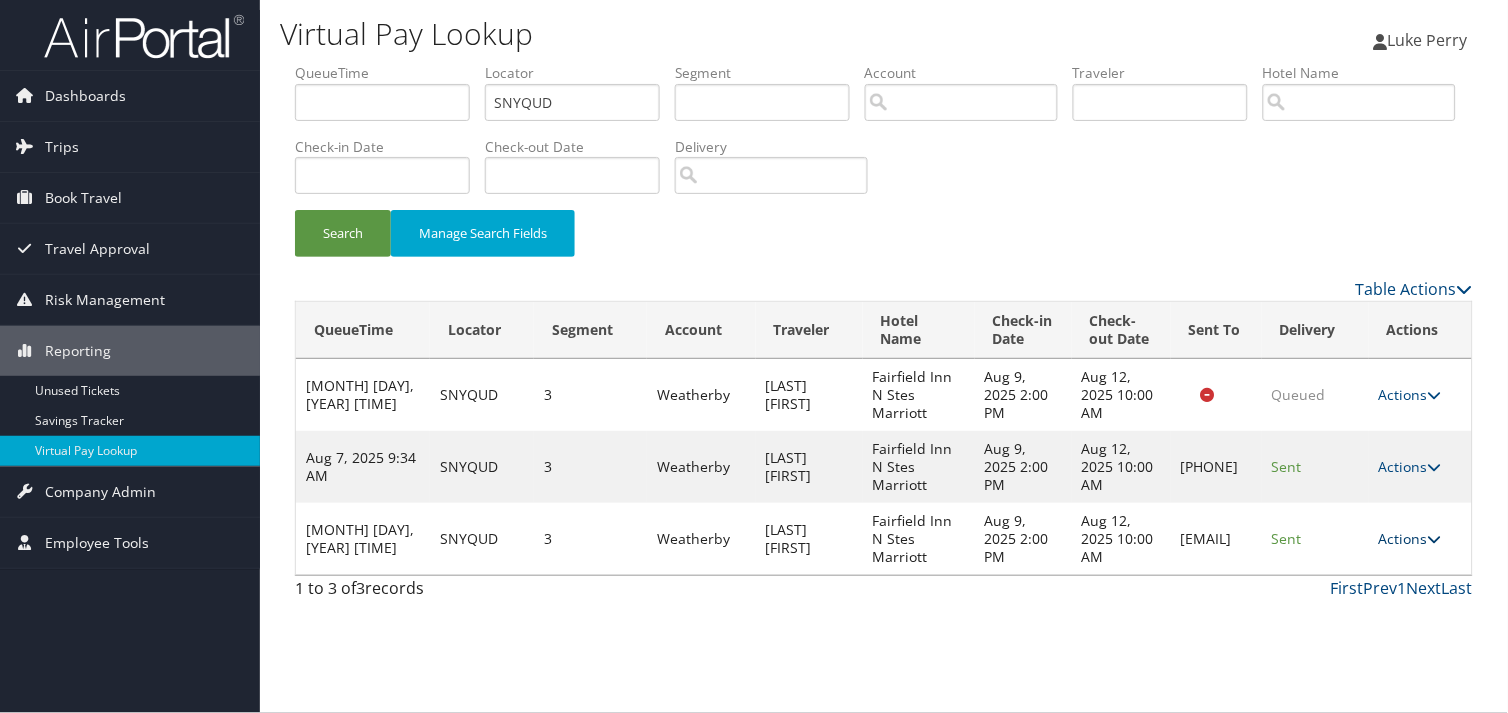 click on "Actions" at bounding box center [1410, 538] 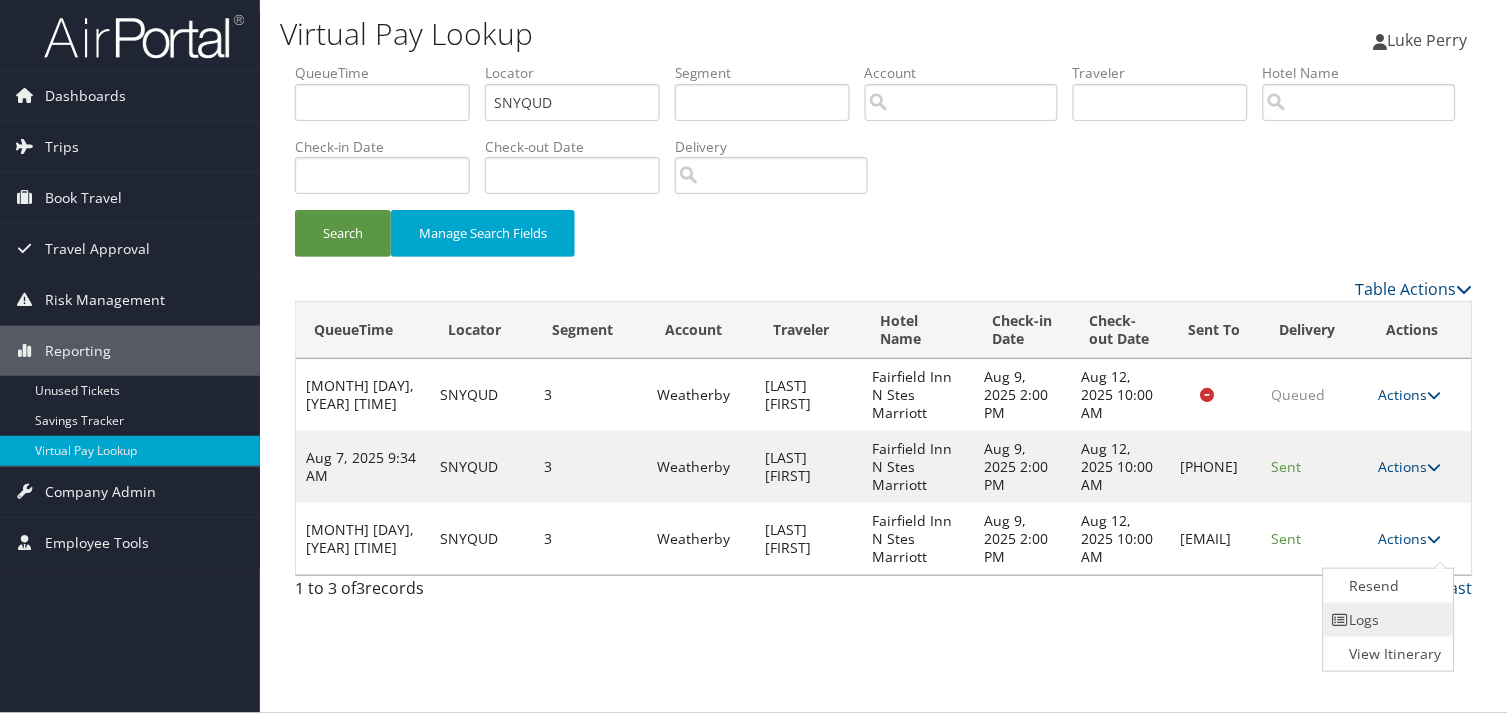 click on "Logs" at bounding box center [1387, 620] 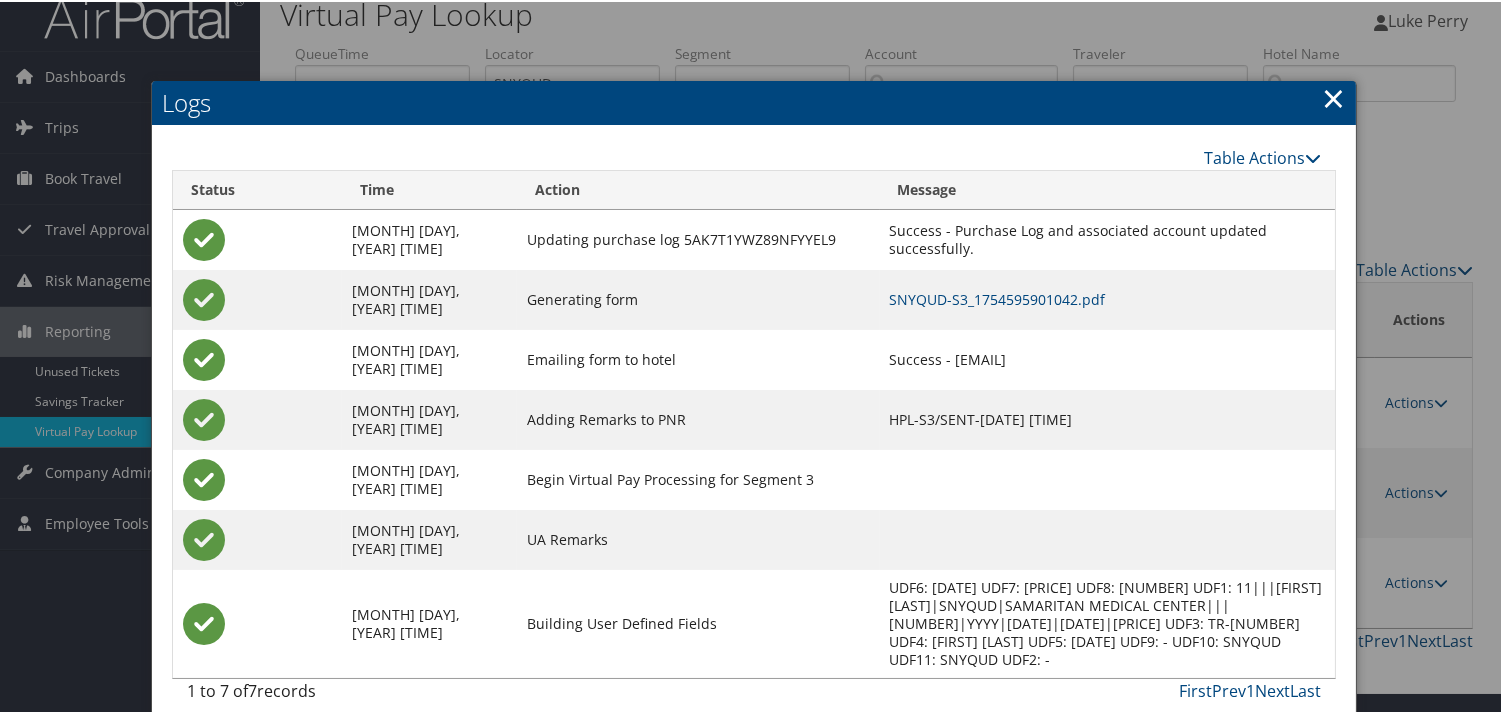 scroll, scrollTop: 40, scrollLeft: 0, axis: vertical 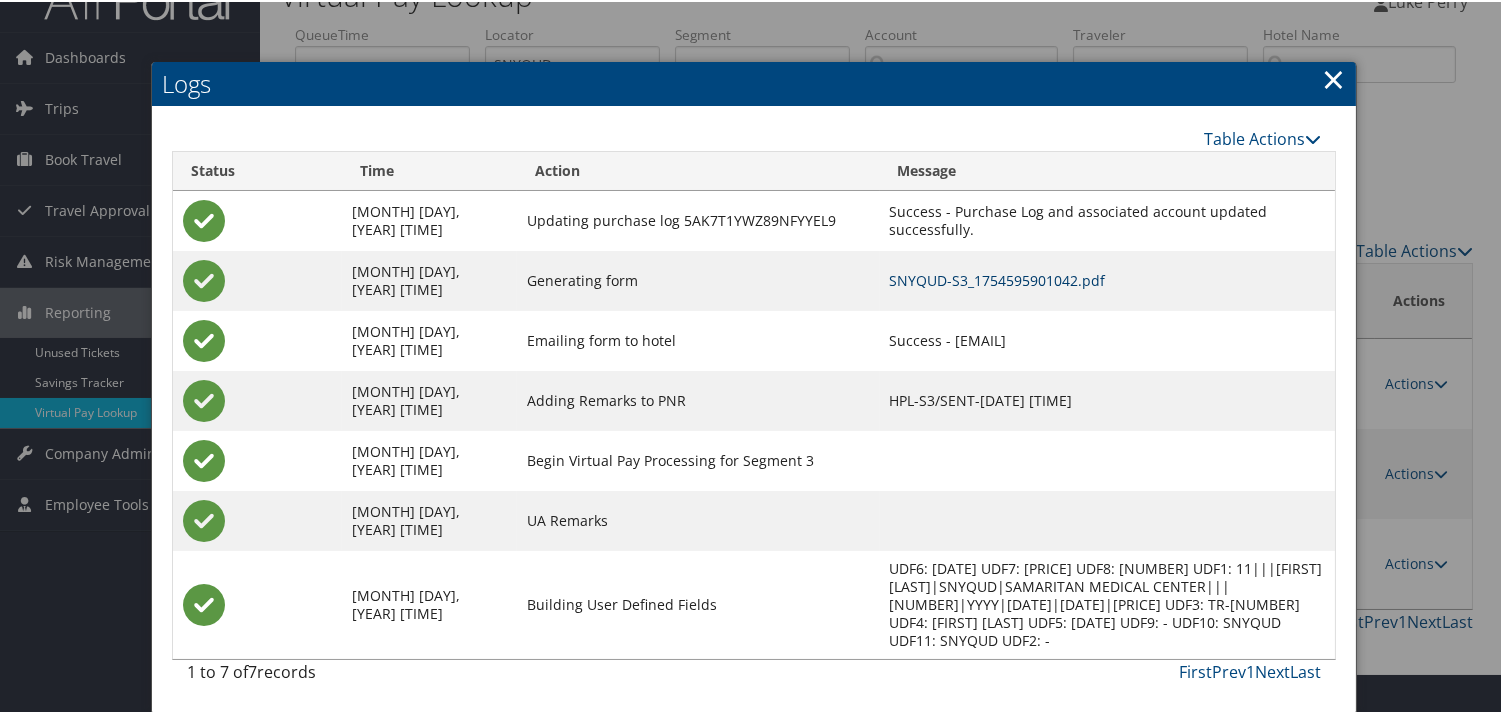 click on "SNYQUD-S3_1754595901042.pdf" at bounding box center (998, 278) 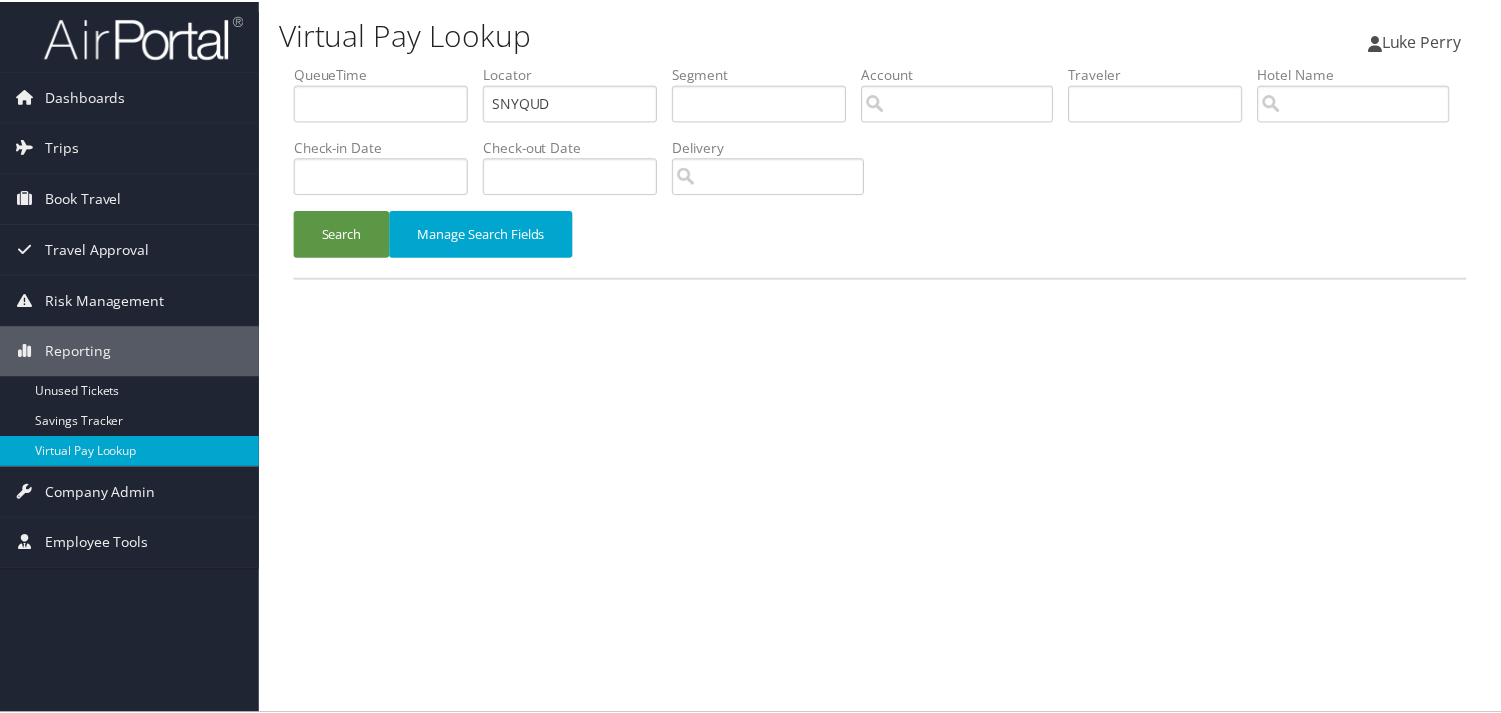 scroll, scrollTop: 0, scrollLeft: 0, axis: both 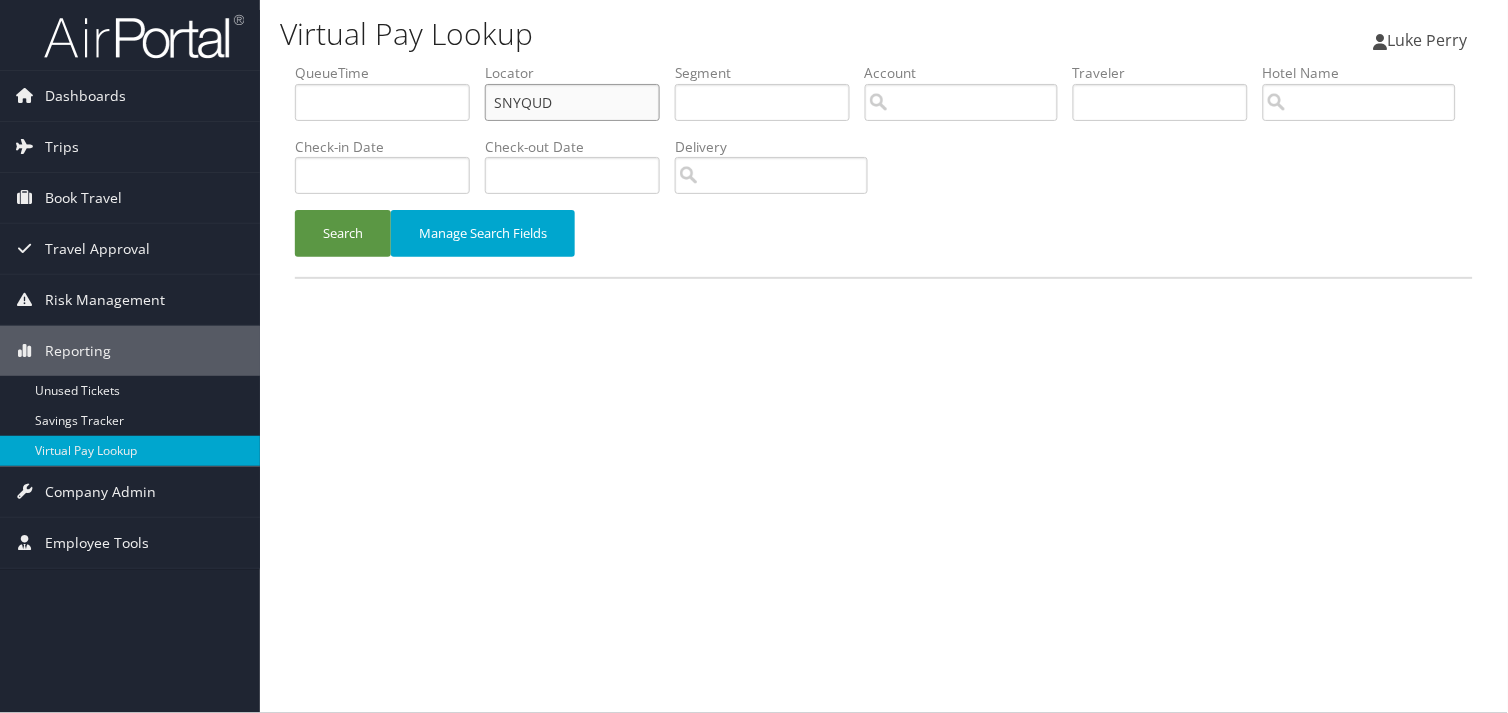 drag, startPoint x: 560, startPoint y: 102, endPoint x: 358, endPoint y: 101, distance: 202.00247 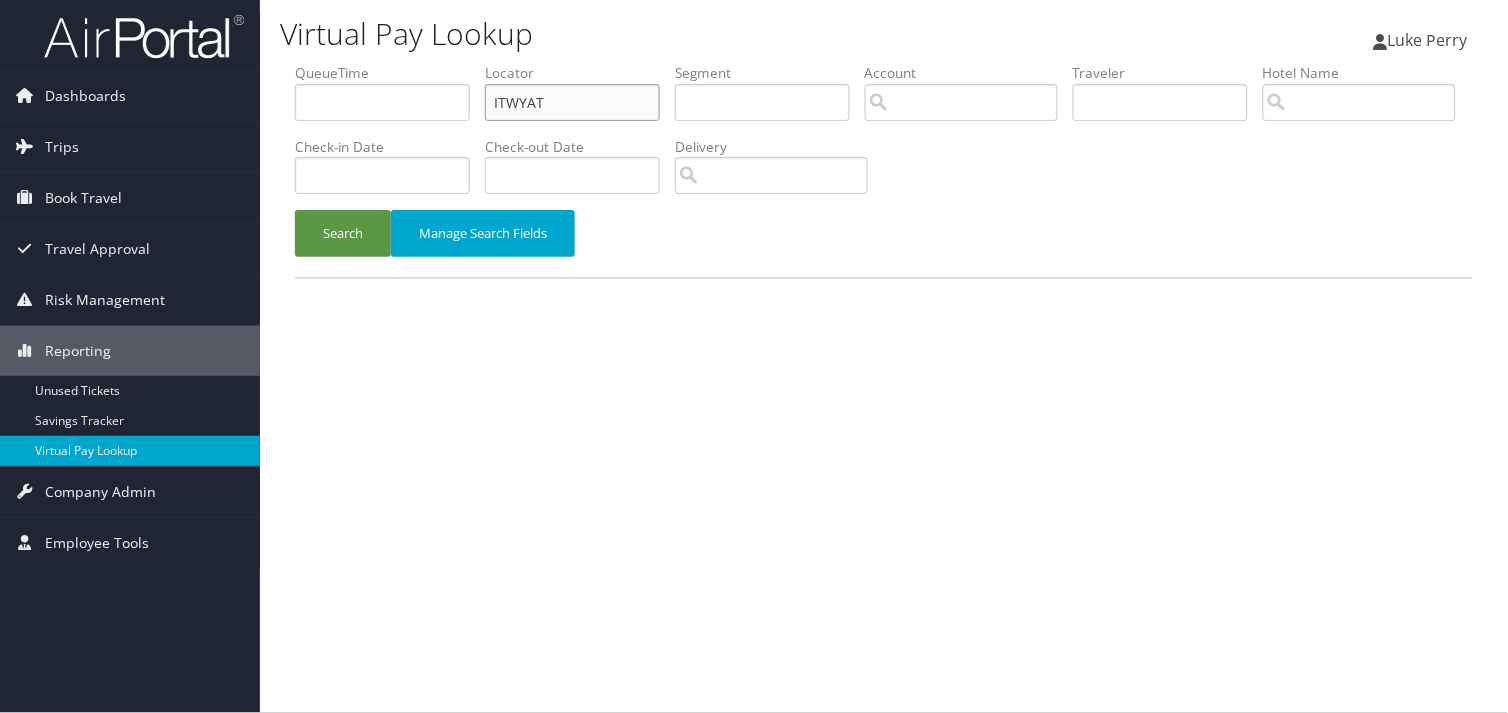 click on "ITWYAT" at bounding box center (572, 102) 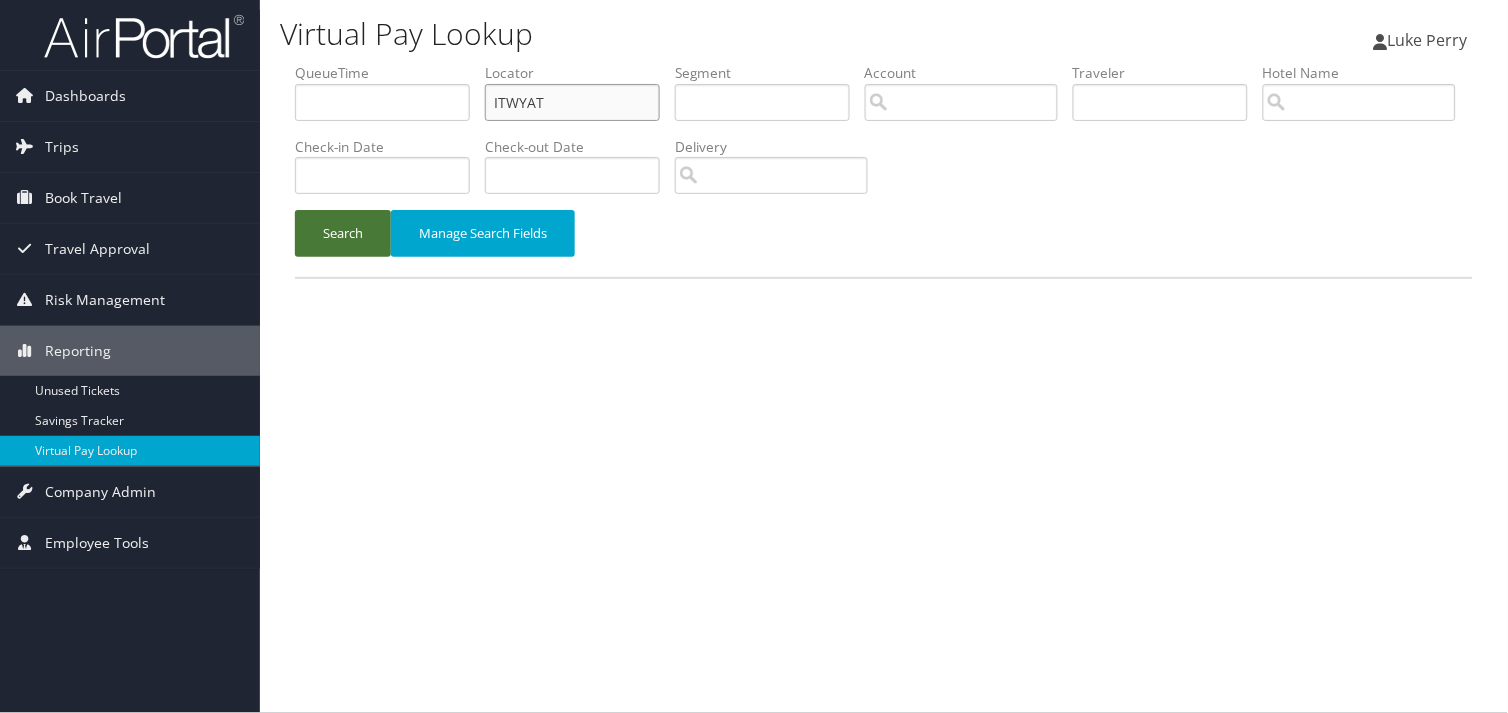 type on "ITWYAT" 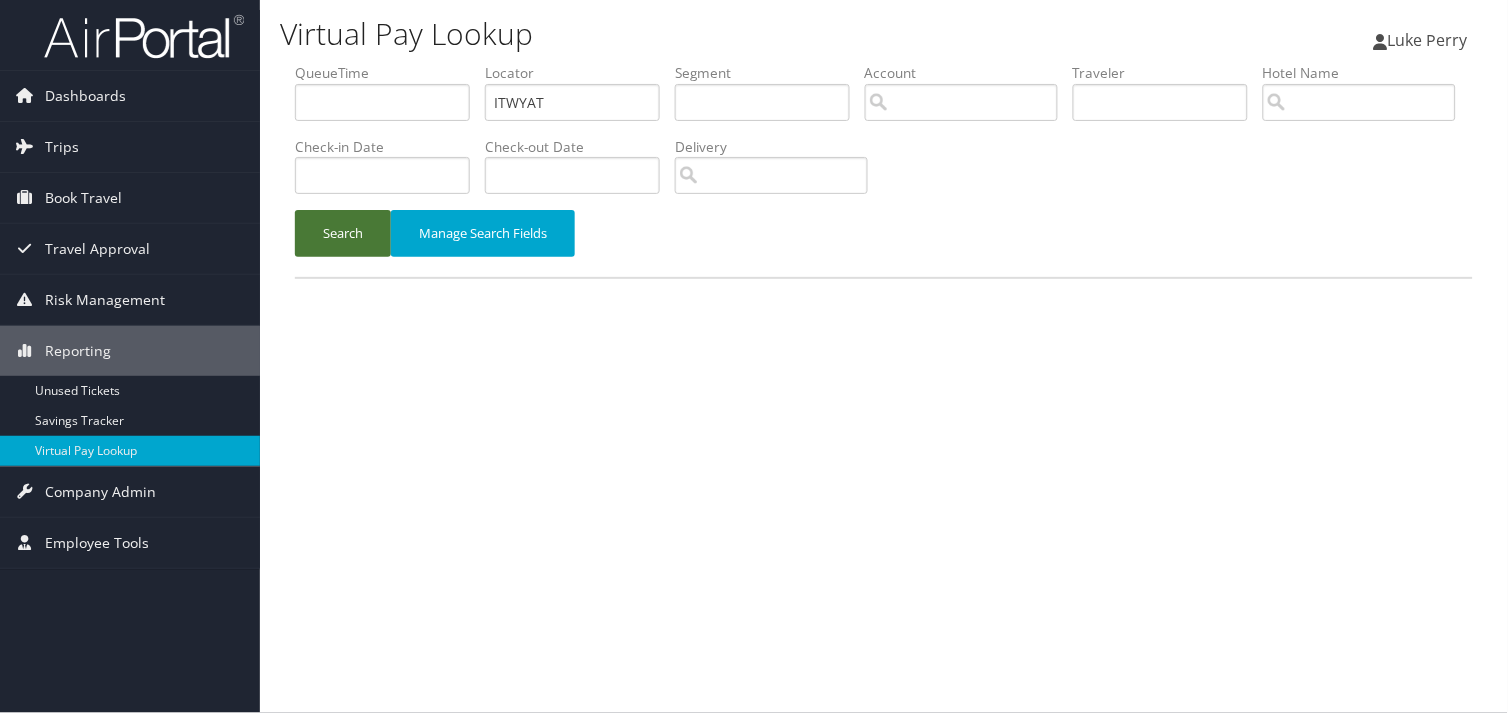 click on "Search" at bounding box center (343, 233) 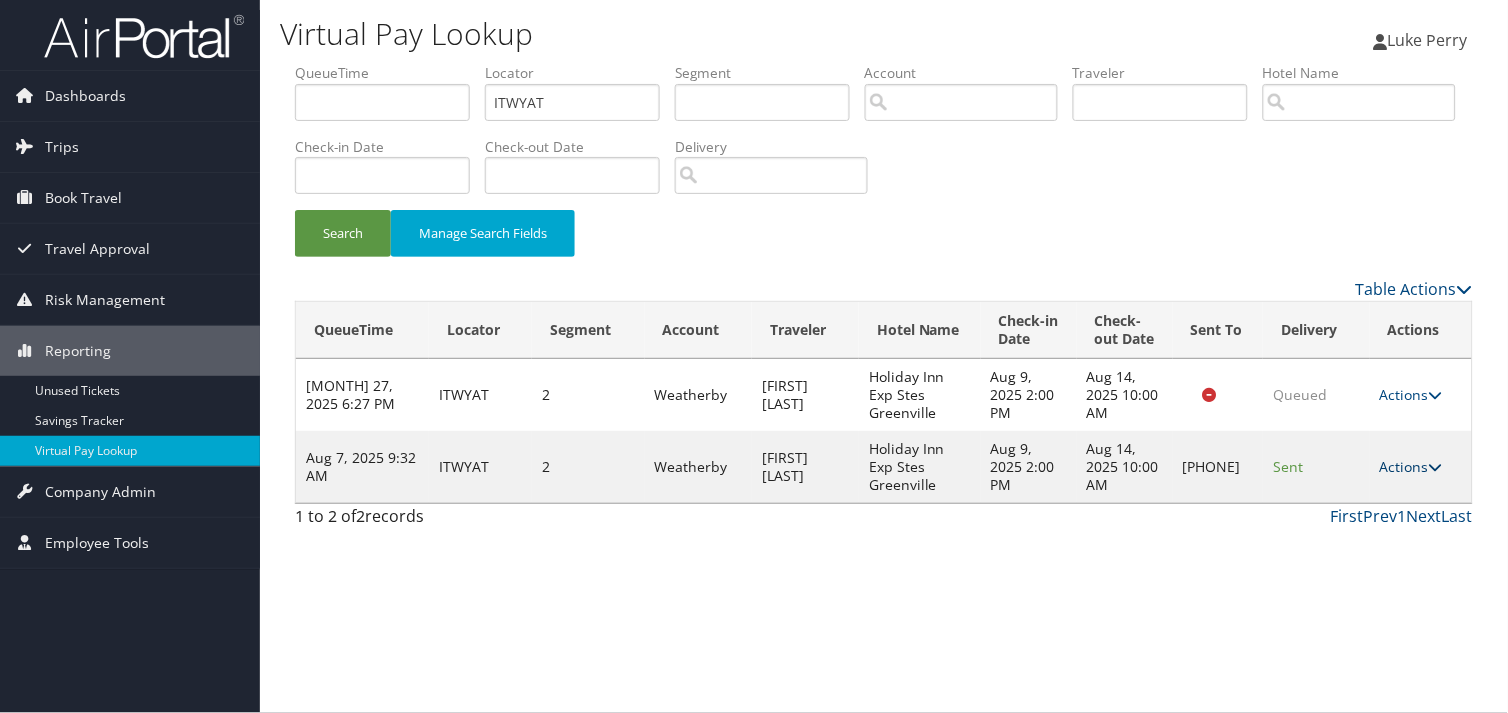 click on "Actions" at bounding box center [1411, 466] 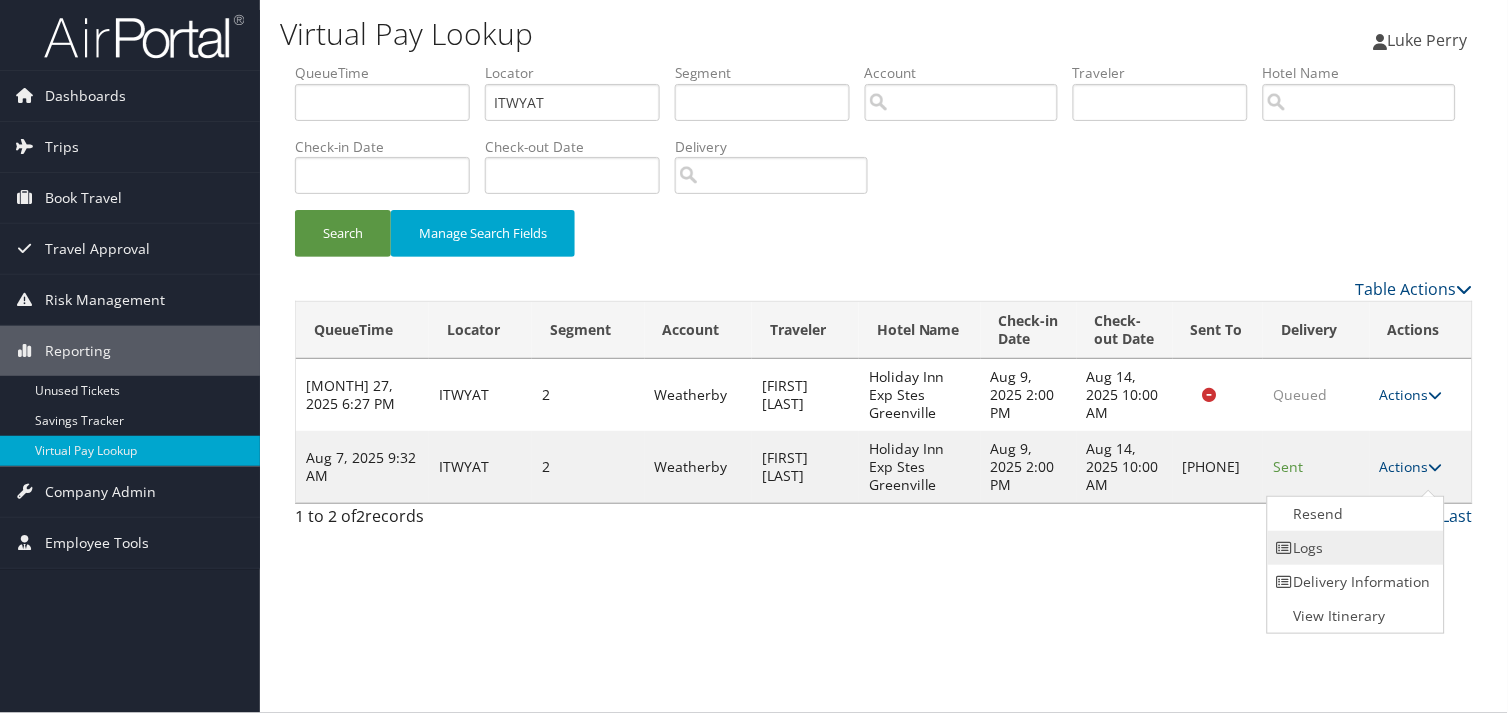 click on "Logs" at bounding box center [1353, 548] 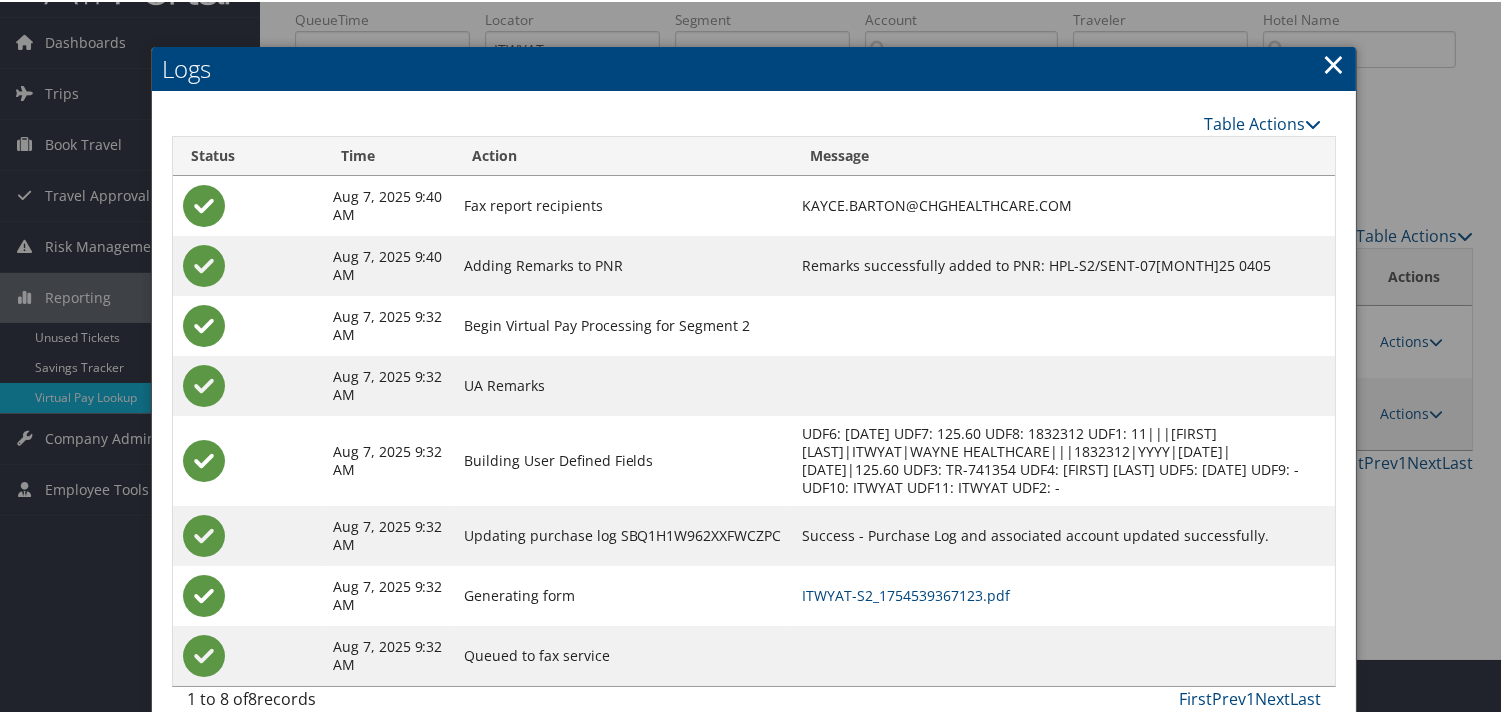 scroll, scrollTop: 82, scrollLeft: 0, axis: vertical 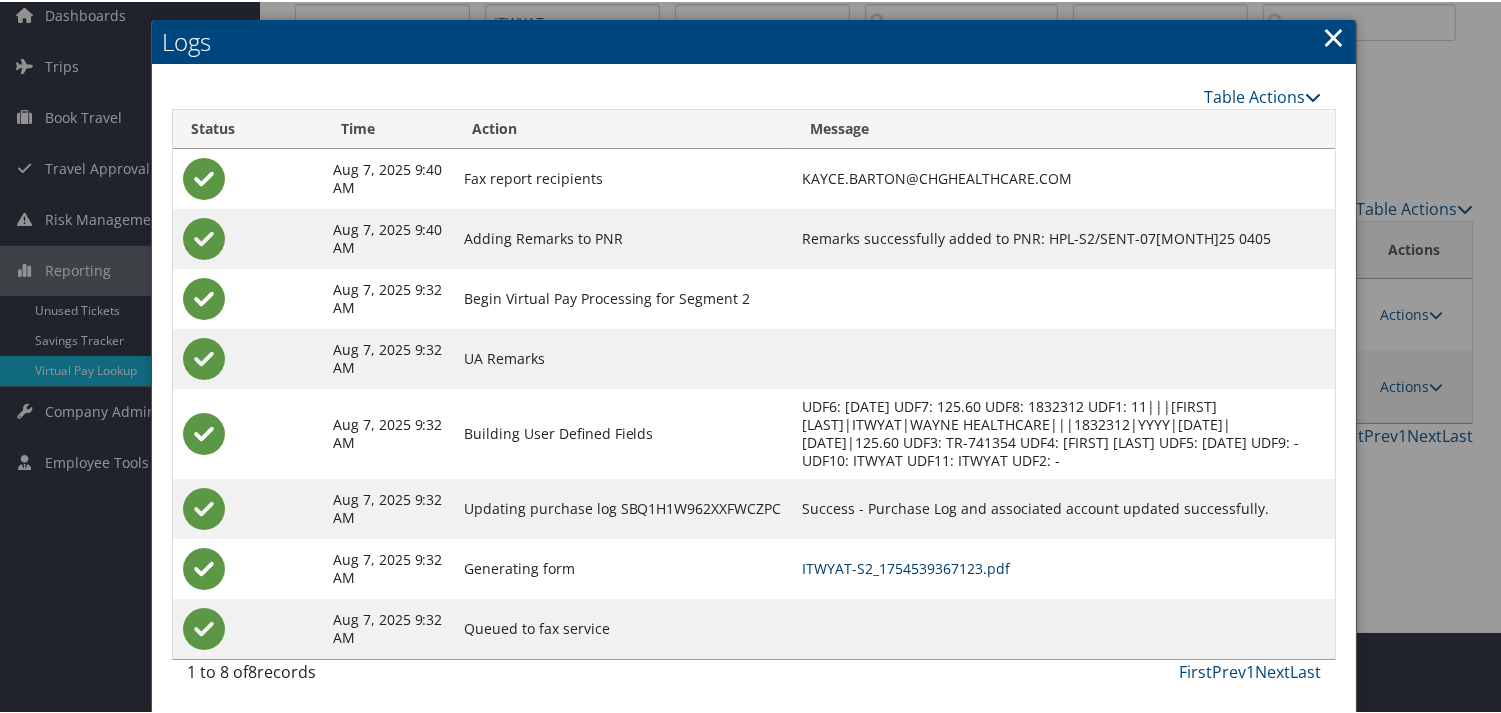 click on "ITWYAT-S2_1754539367123.pdf" at bounding box center (906, 566) 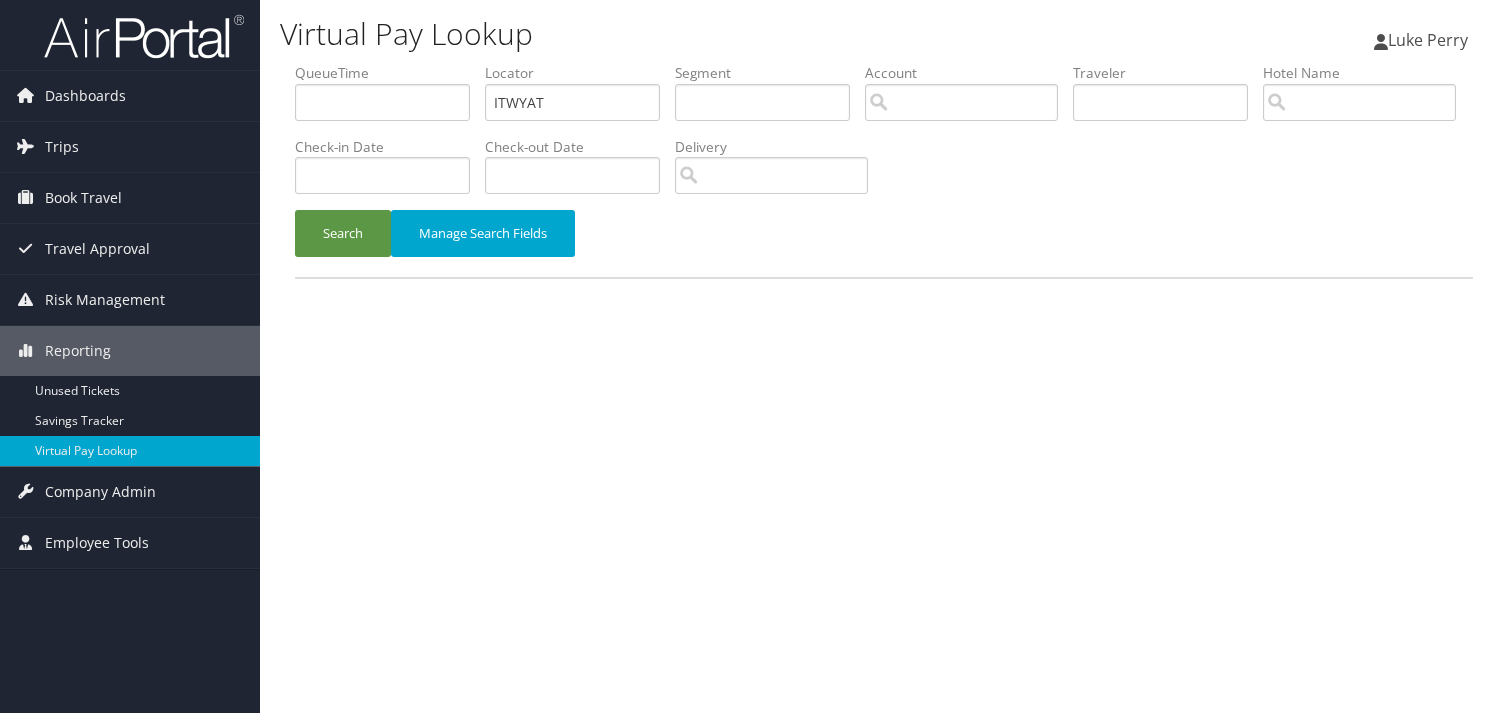 scroll, scrollTop: 0, scrollLeft: 0, axis: both 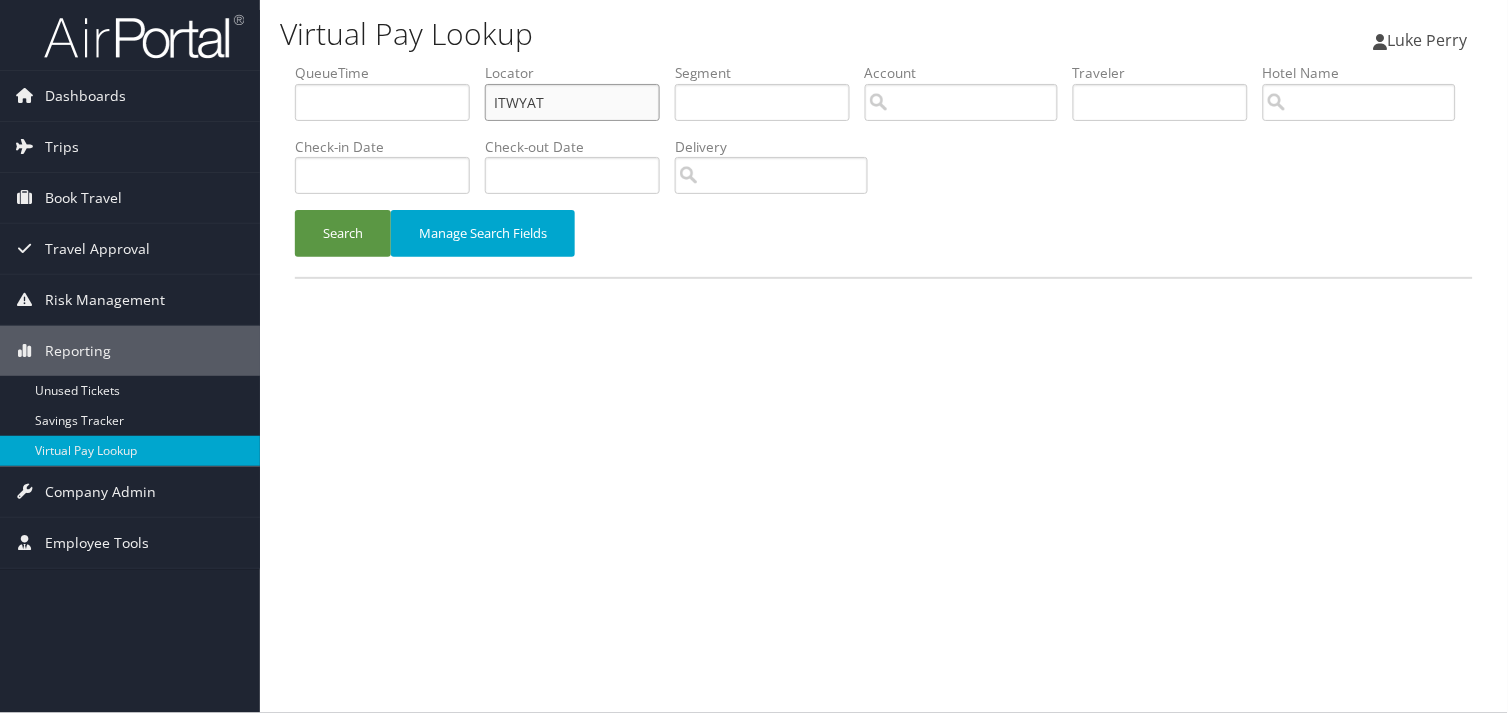 drag, startPoint x: 556, startPoint y: 96, endPoint x: 360, endPoint y: 103, distance: 196.12495 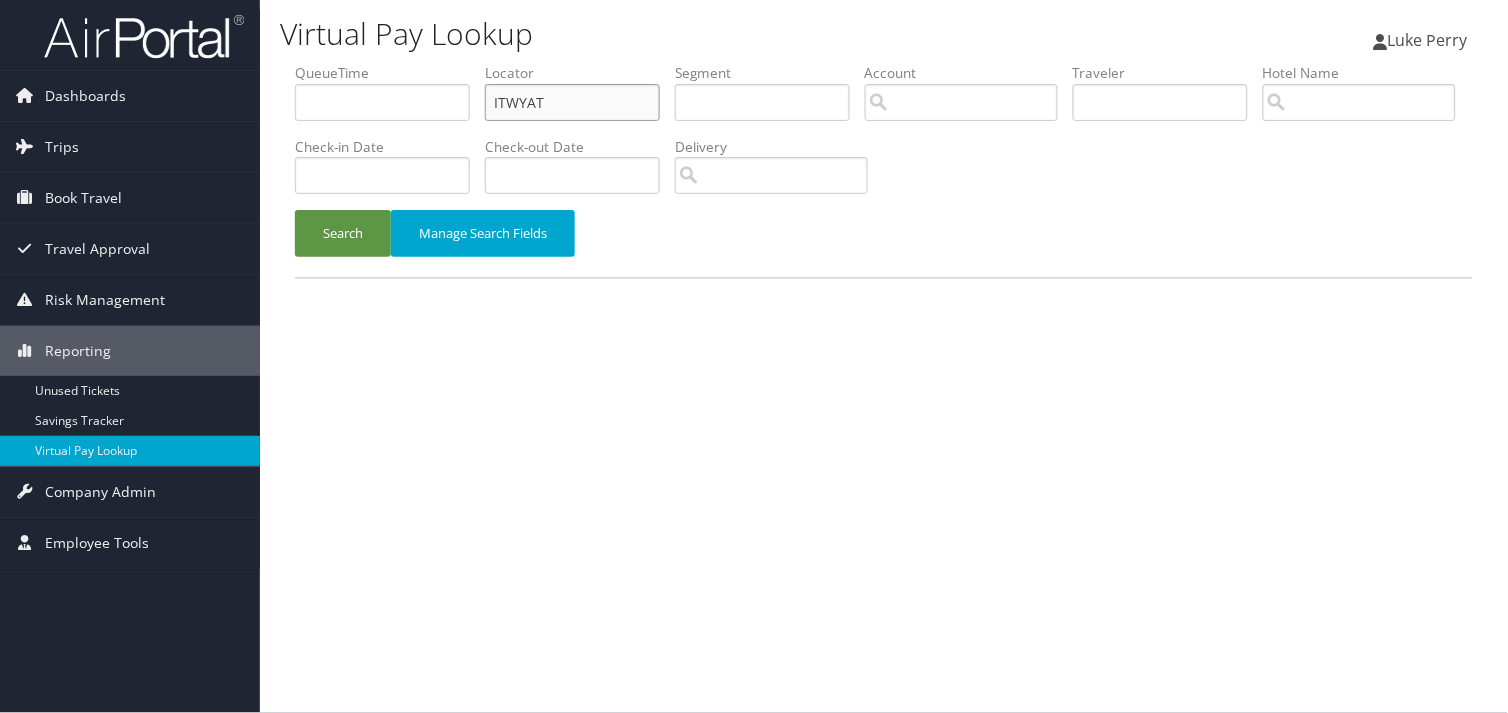 click on "QueueTime Locator ITWYAT Segment Account Traveler Hotel Name Check-in Date Check-out Date Delivery" at bounding box center [884, 63] 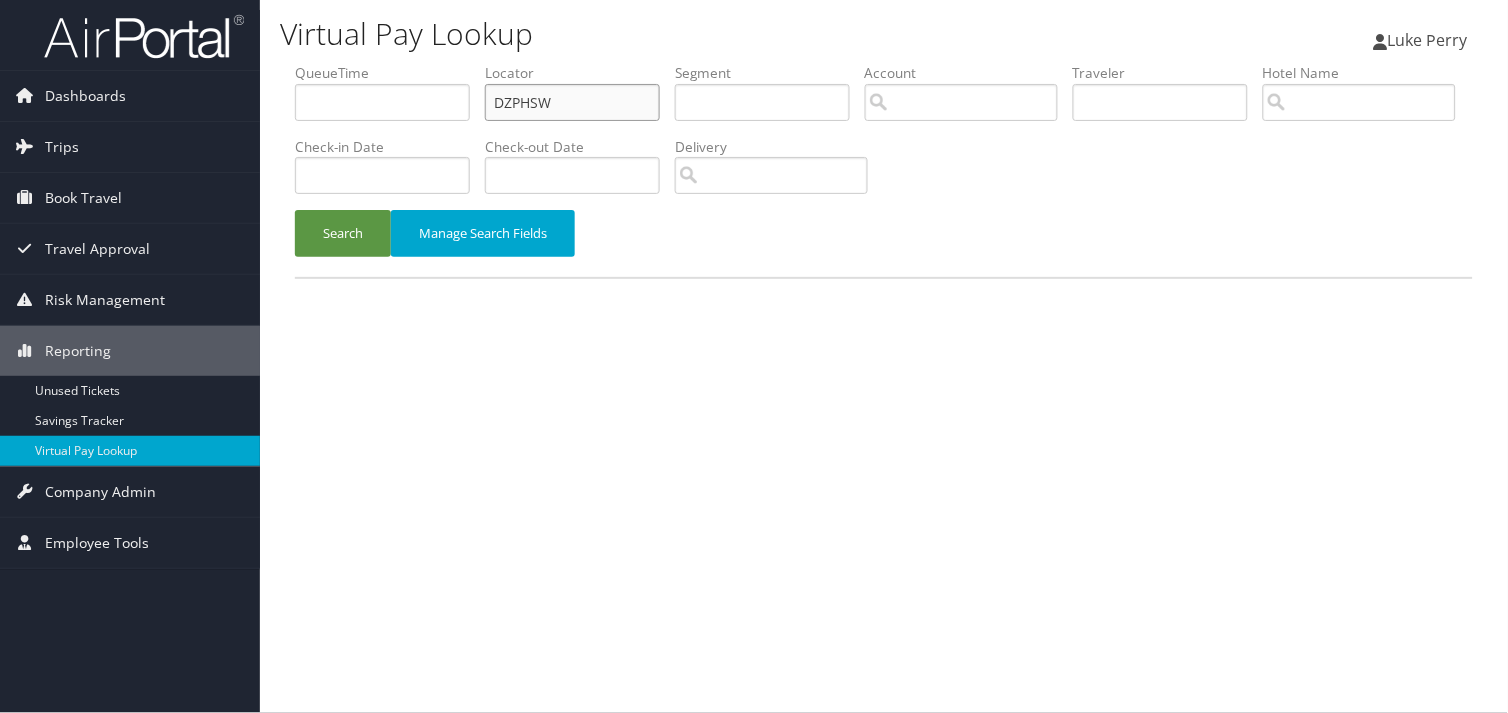 type on "DZPHSW" 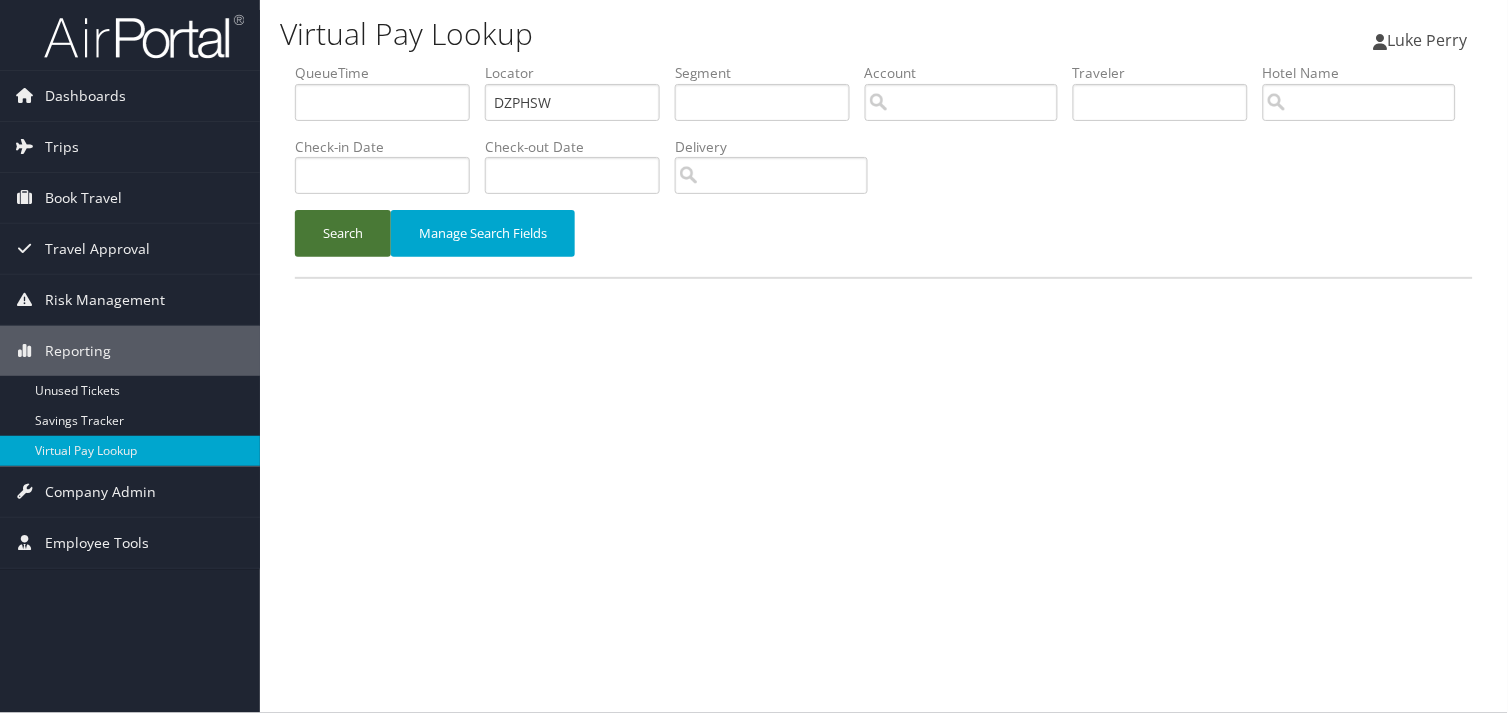 click on "Search" at bounding box center [343, 233] 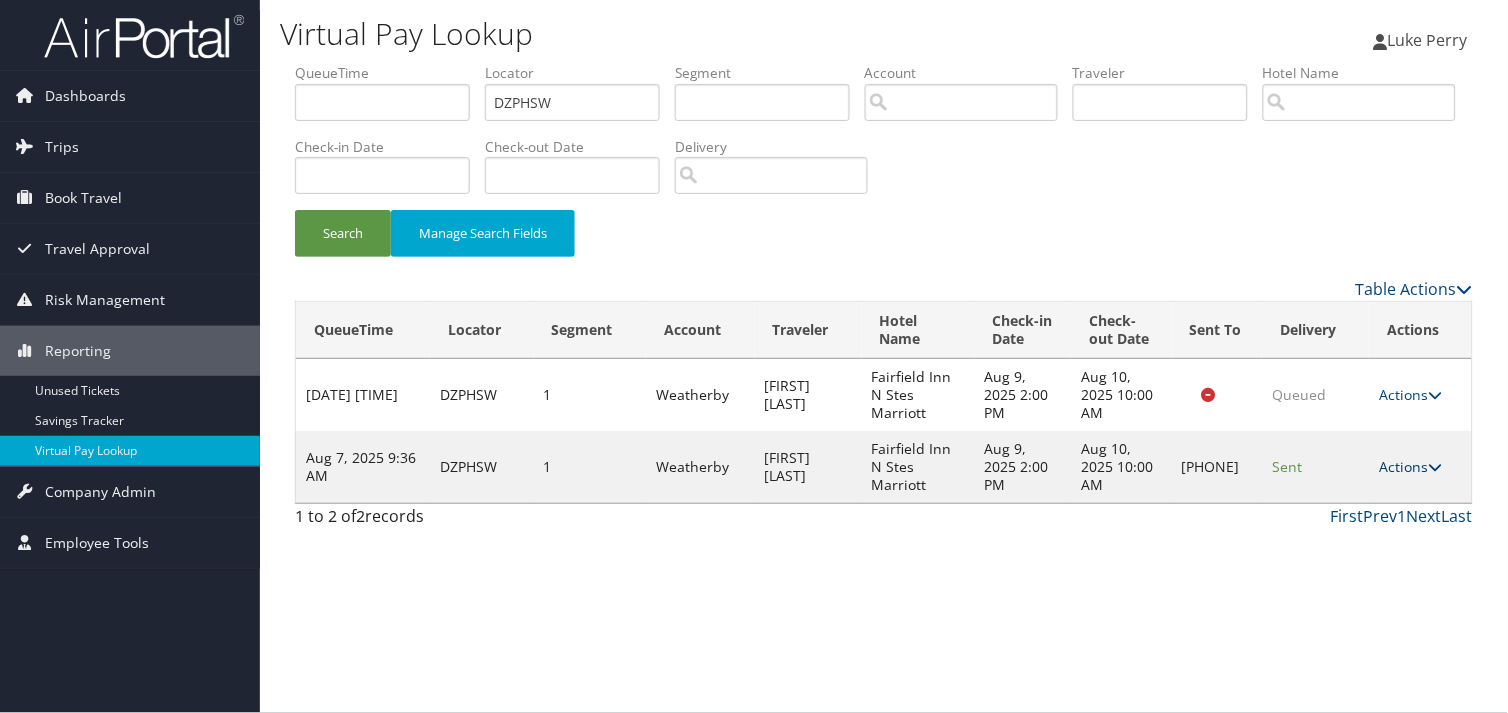click on "Actions" at bounding box center (1410, 466) 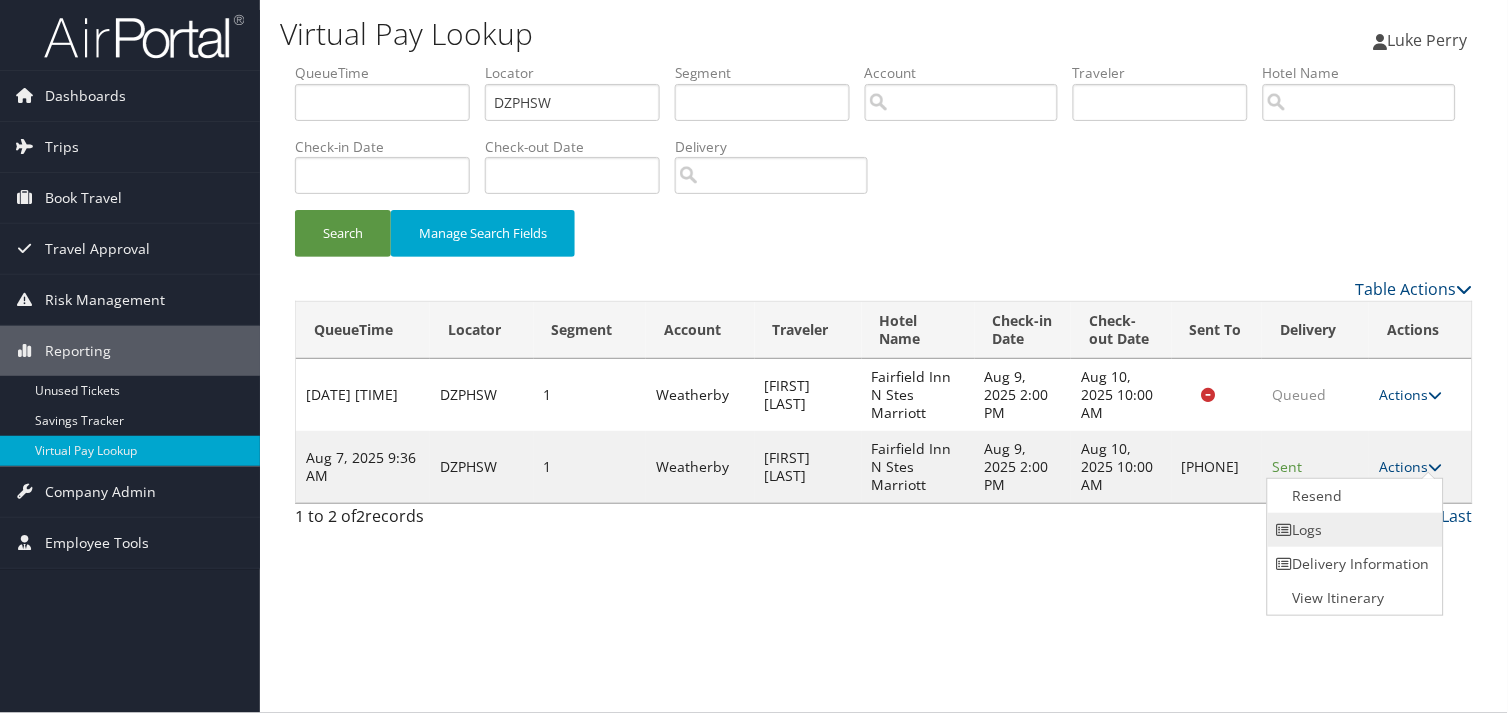 click on "Logs" at bounding box center [1353, 530] 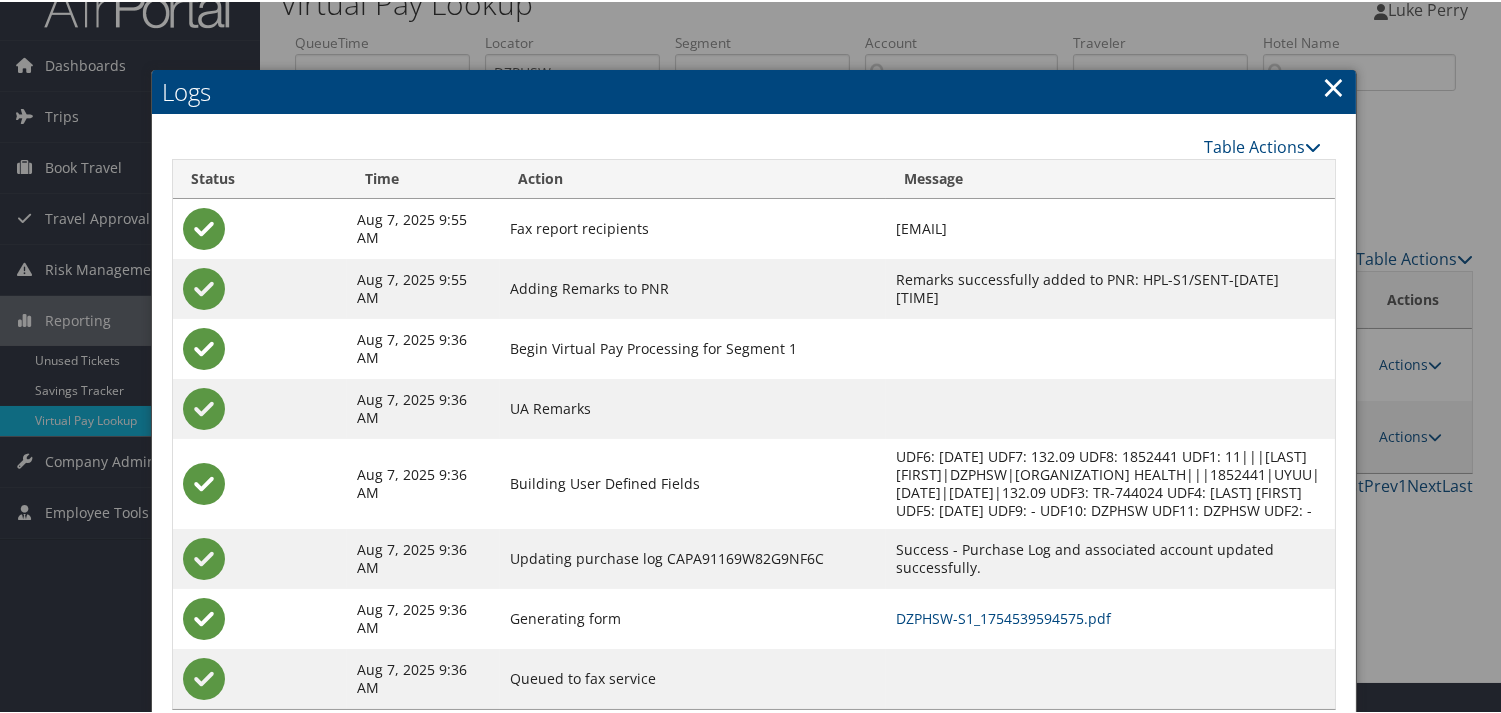 scroll, scrollTop: 82, scrollLeft: 0, axis: vertical 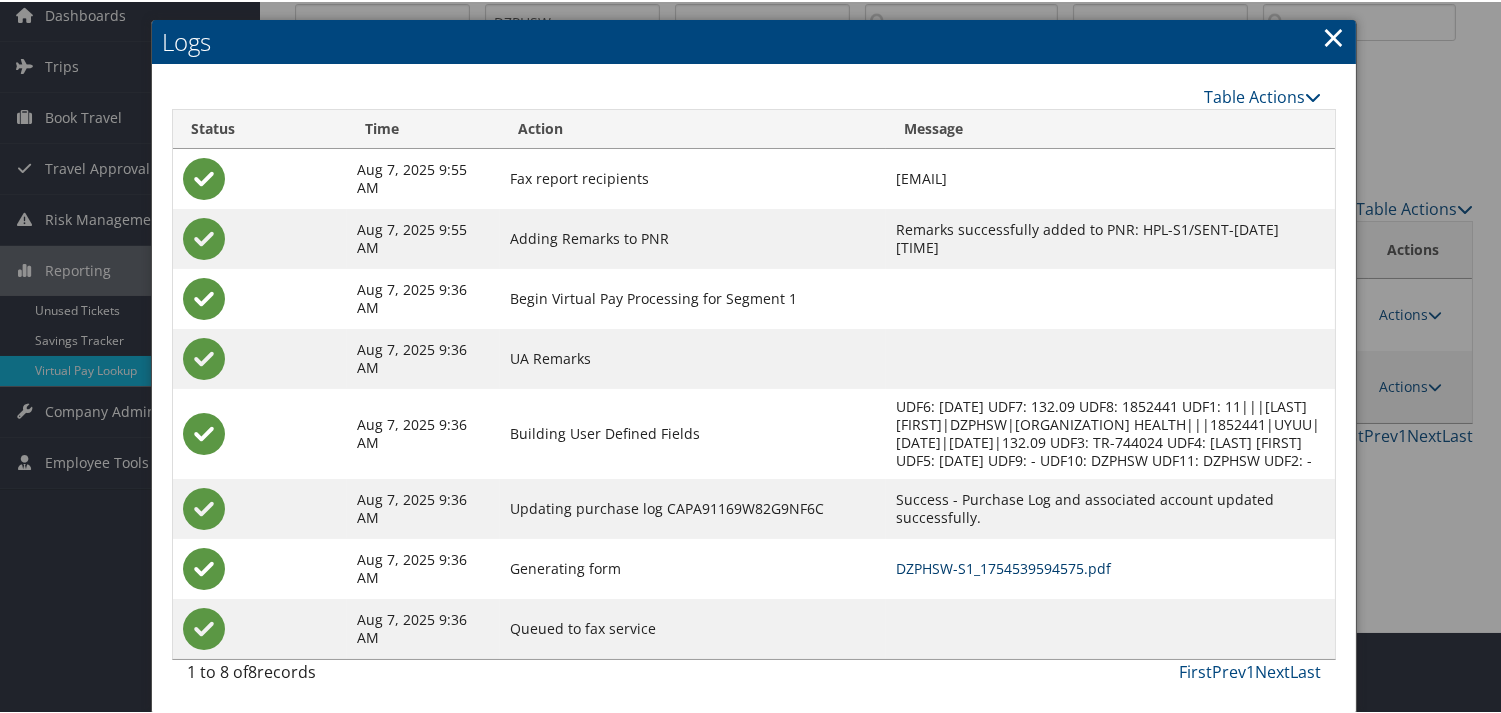 click on "DZPHSW-S1_1754539594575.pdf" at bounding box center [1003, 566] 